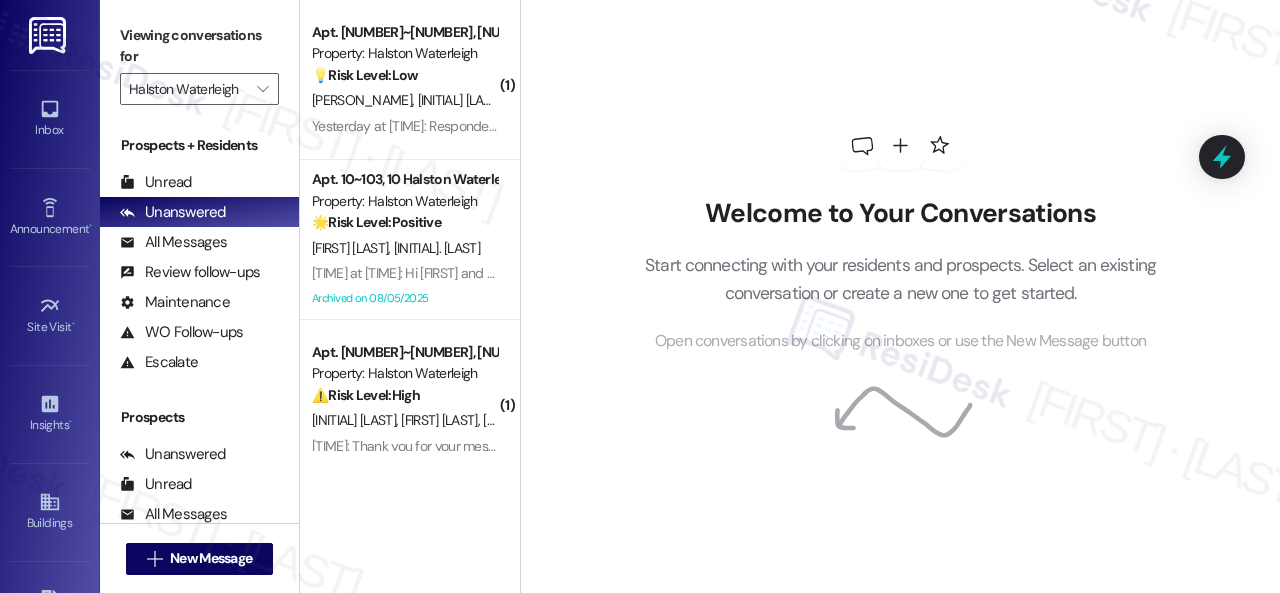 click on "[FIRST] [LAST]" at bounding box center [404, 100] 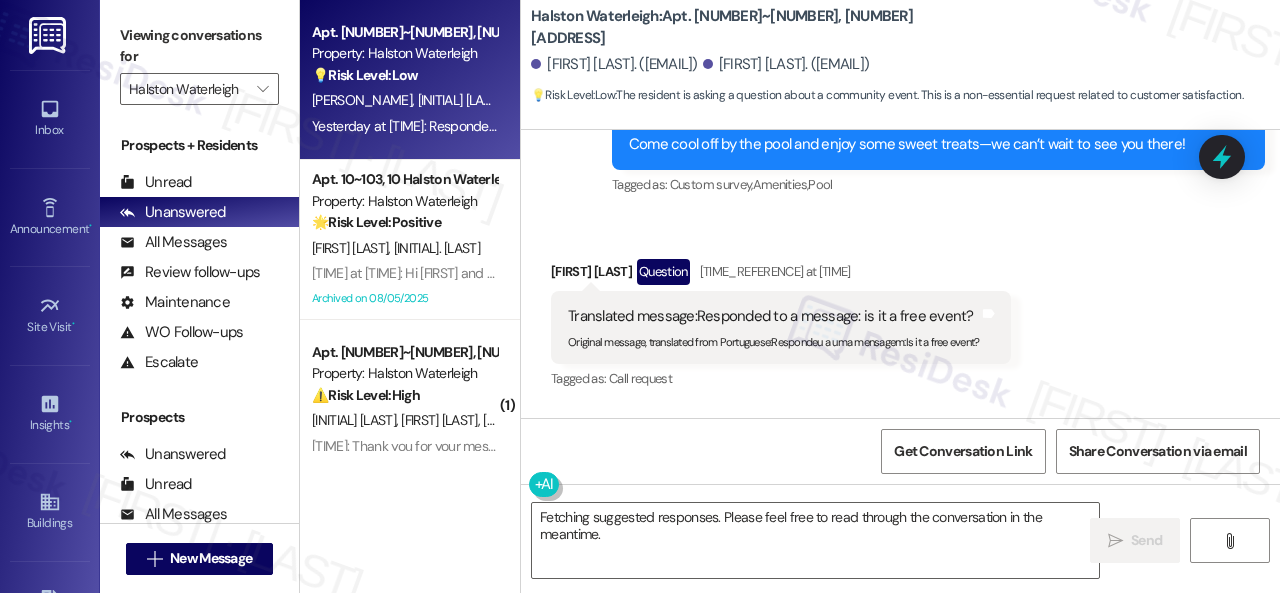 scroll, scrollTop: 26035, scrollLeft: 0, axis: vertical 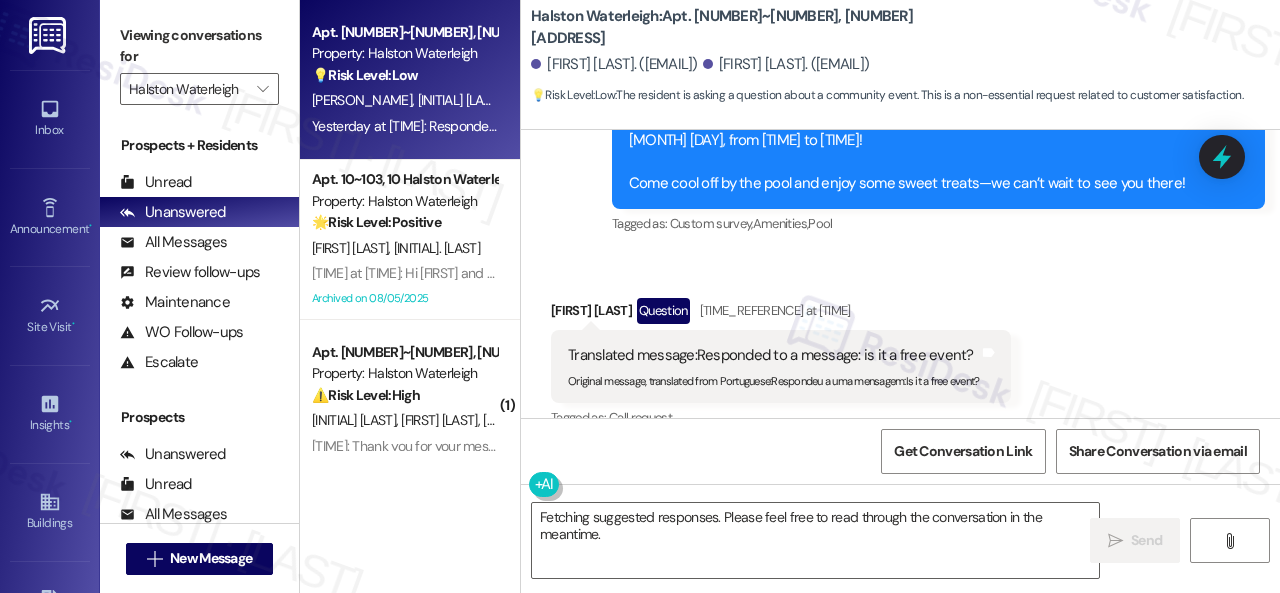 click on "Received via SMS [FIRST] [LAST] Question [TIME] at [TIME] Translated message:  Responded to a message: is it a free event? Original message, translated from   Portuguese :  Respondeu a uma mensagem:Is it a free event? Translated from original message: Respondeu a uma mensagem:Is it a free event? Tags and notes Tagged as:   Call request Click to highlight conversations about Call request" at bounding box center [900, 350] 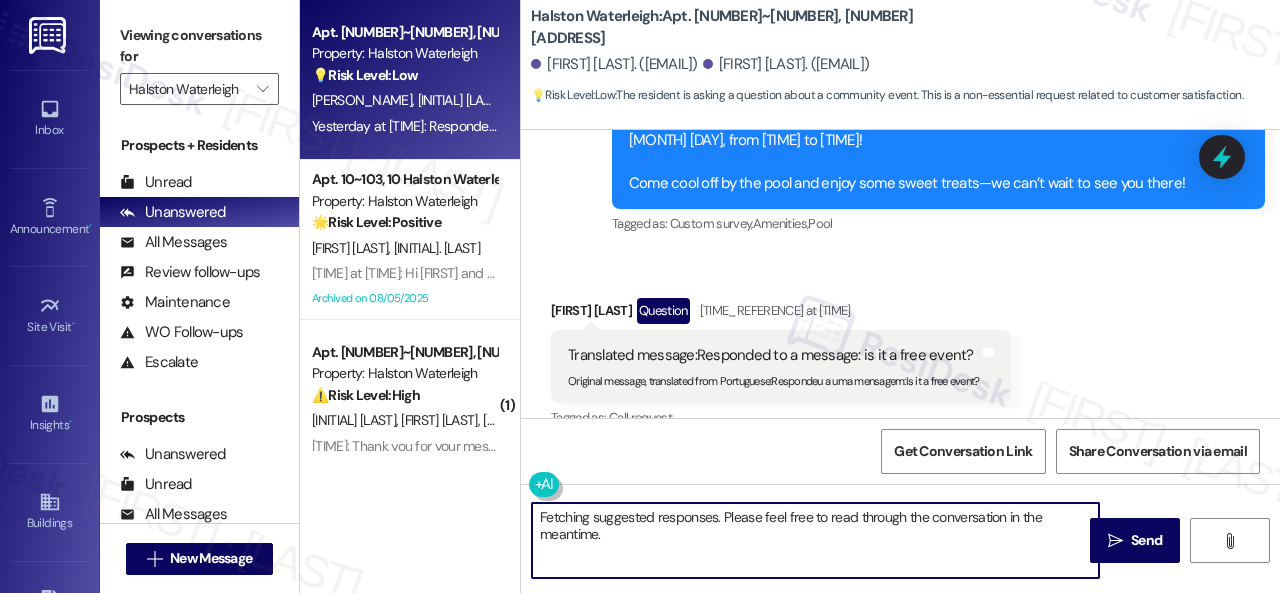 click on "Apt. [NUMBER]~[NUMBER], [NUMBER] Halston Waterleigh Property: Halston Waterleigh 💡  Risk Level:  Low The resident is asking a question about a community event. This is a non-essential request related to customer satisfaction. [PERSON_NAME] [PERSON_NAME] [TIME_REFERENCE] at [TIME]: Respondeu a uma mensagem:Is it a free event? [TIME_REFERENCE] at [TIME]: Respondeu a uma mensagem:Is it a free event? Apt. [NUMBER]~[NUMBER], [NUMBER] Halston Waterleigh Property: Halston Waterleigh 🌟  Risk Level:  Positive The resident 'Curtiu' (Liked) the message about the Poolside Pop-Up. This indicates positive engagement and enjoyment of community events. [PERSON_NAME] [PERSON_NAME] [TIME_REFERENCE] at [TIME]: Hi [PERSON_NAME] and [PERSON_NAME], how are you? A friendly reminder that your rent is due and your current balance is $[PRICE]. You may also be assessed a late fee. Please let us know if you have any questions! If you've already paid, thank you for your patience! Archived on [DATE] ( [NUMBER] ) Apt. [NUMBER]~[NUMBER], [NUMBER] Halston Waterleigh Property: Halston Waterleigh ⚠️  Risk Level:  ( [NUMBER]" at bounding box center (790, 296) 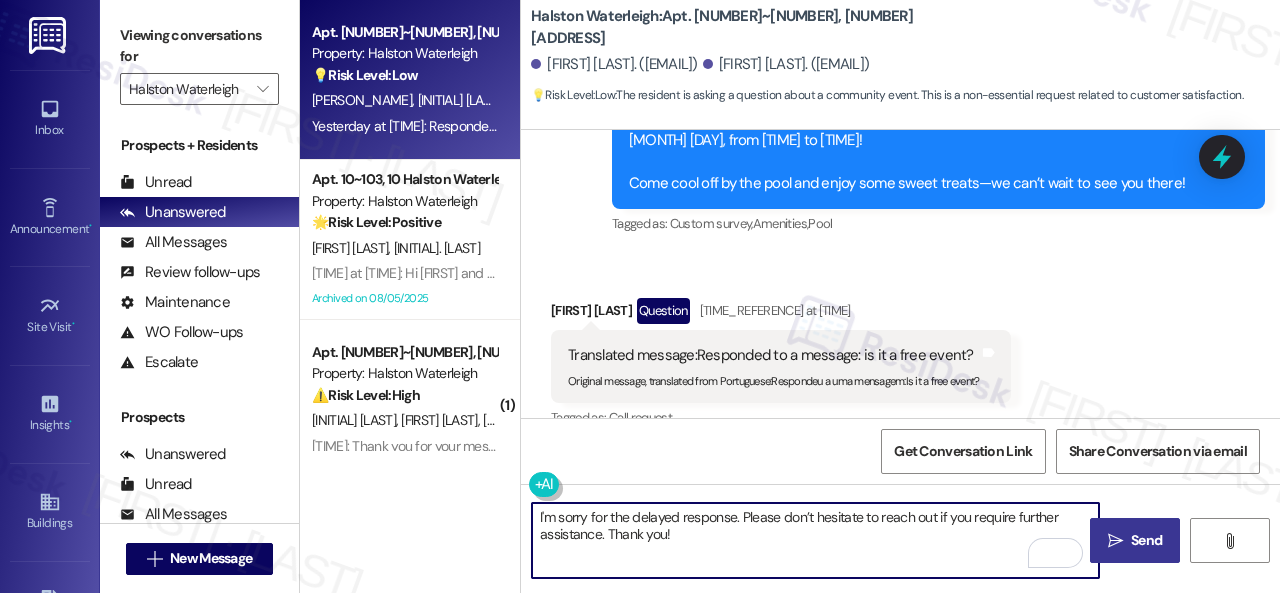 type on "I'm sorry for the delayed response. Please don’t hesitate to reach out if you require further assistance. Thank you!" 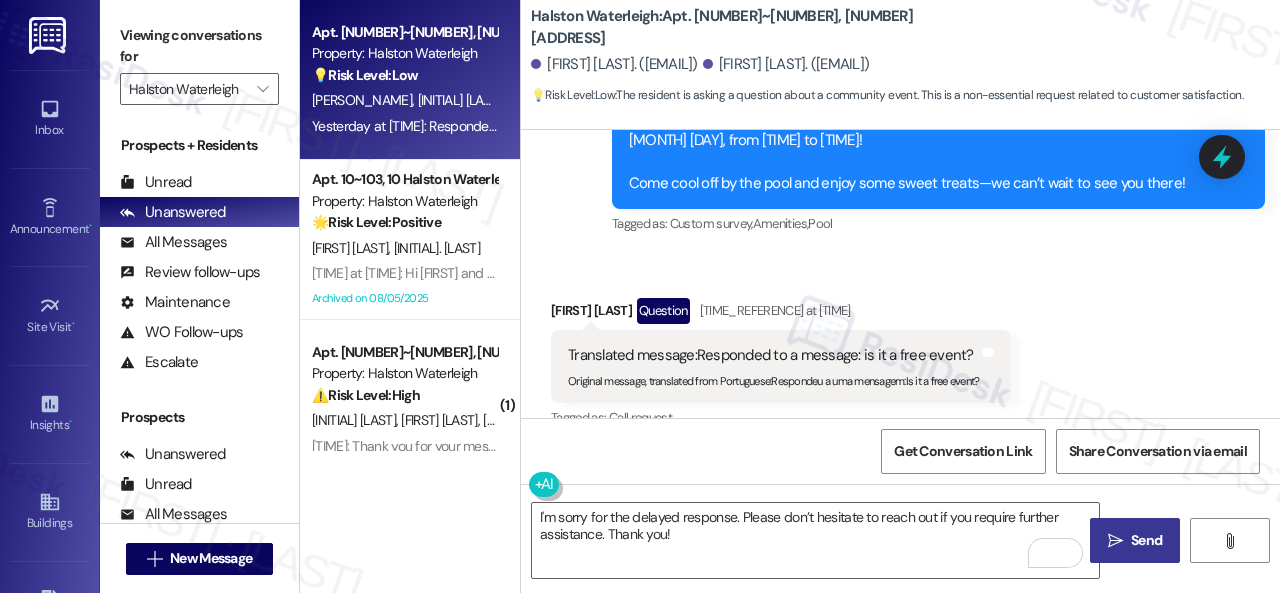click on "Send" at bounding box center [1146, 540] 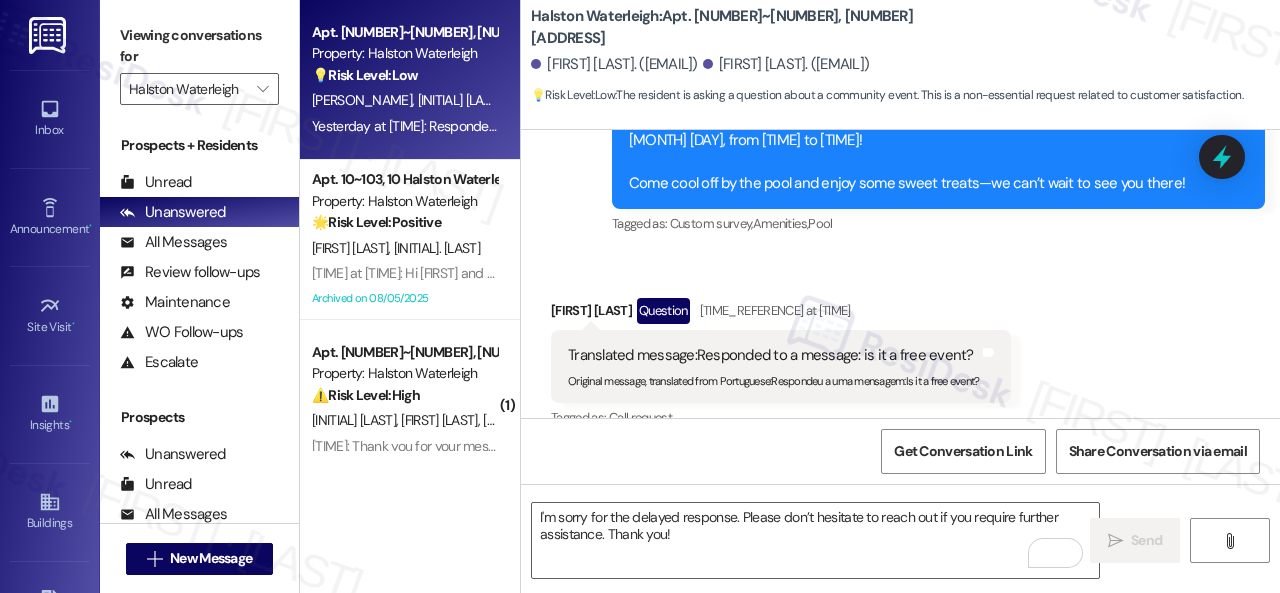 scroll, scrollTop: 26029, scrollLeft: 0, axis: vertical 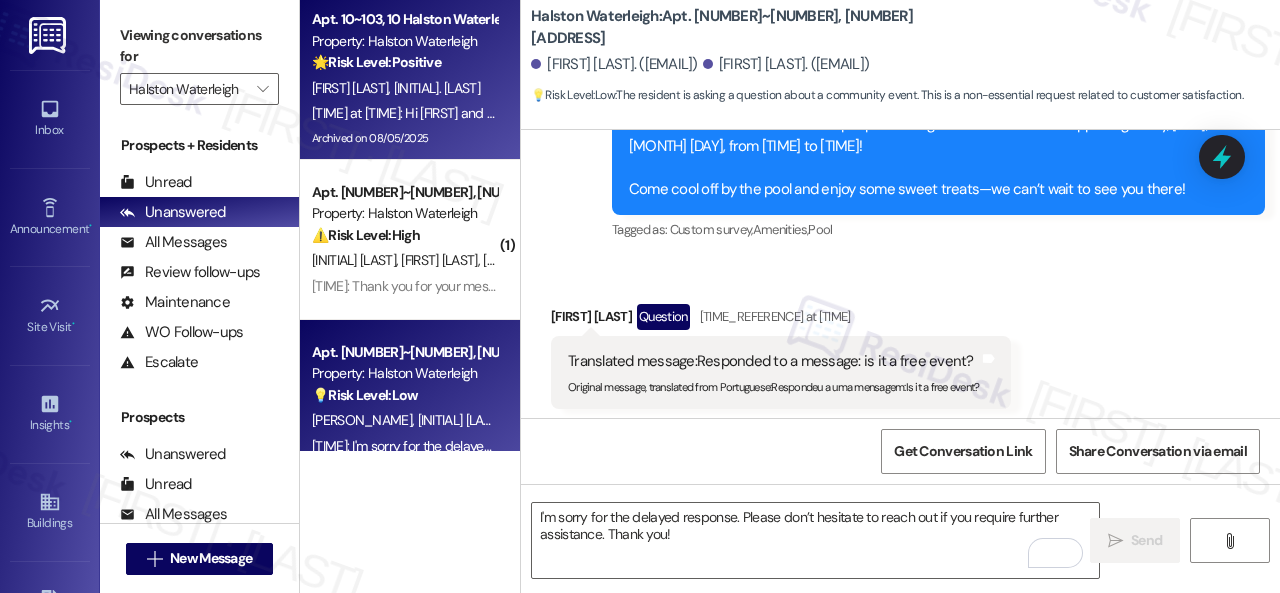 click on "🌟  Risk Level:  Positive The resident 'Curtiu' (Liked) the message about the Poolside Pop-Up. This indicates positive engagement and enjoyment of community events." at bounding box center (404, 62) 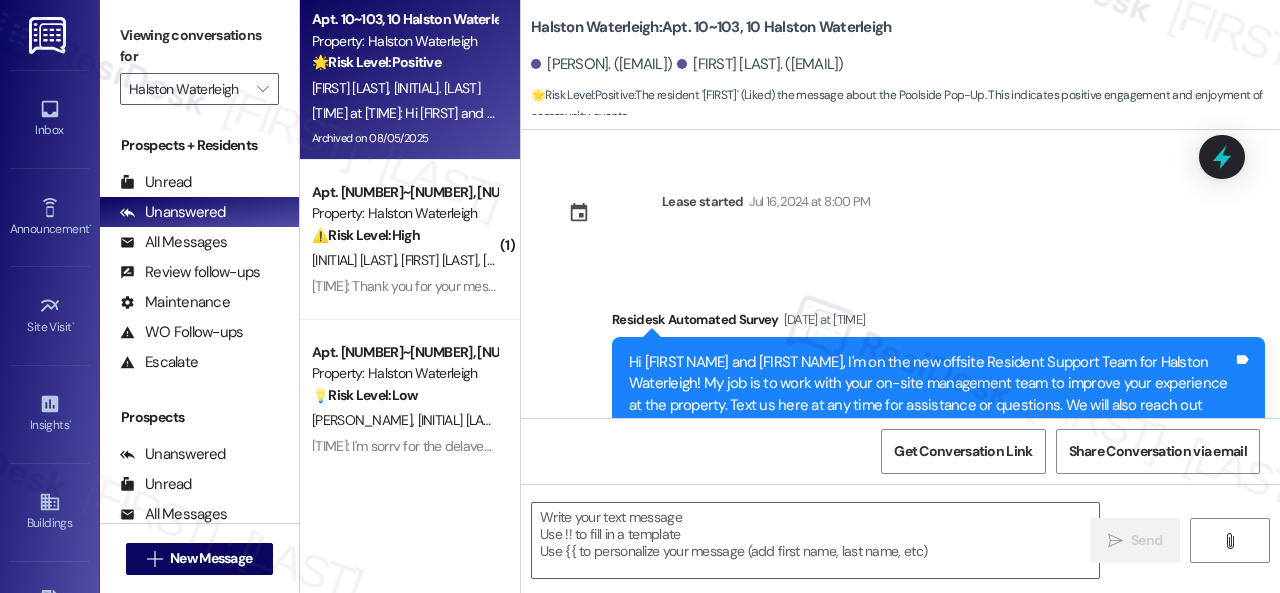 scroll, scrollTop: 66515, scrollLeft: 0, axis: vertical 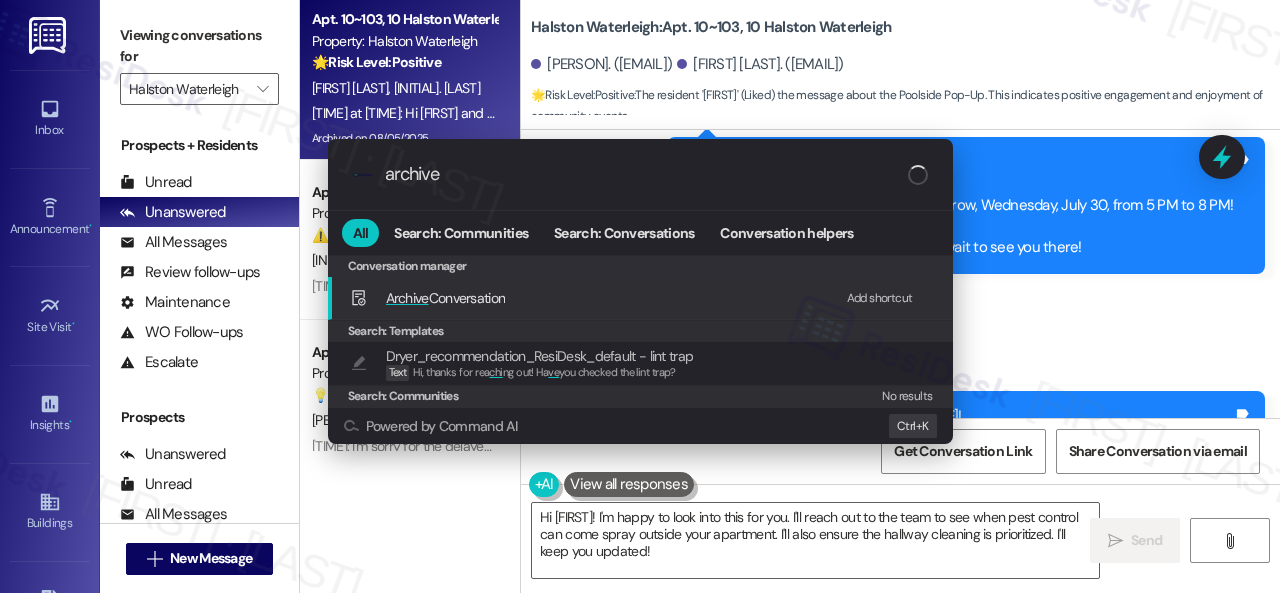 type on "archive" 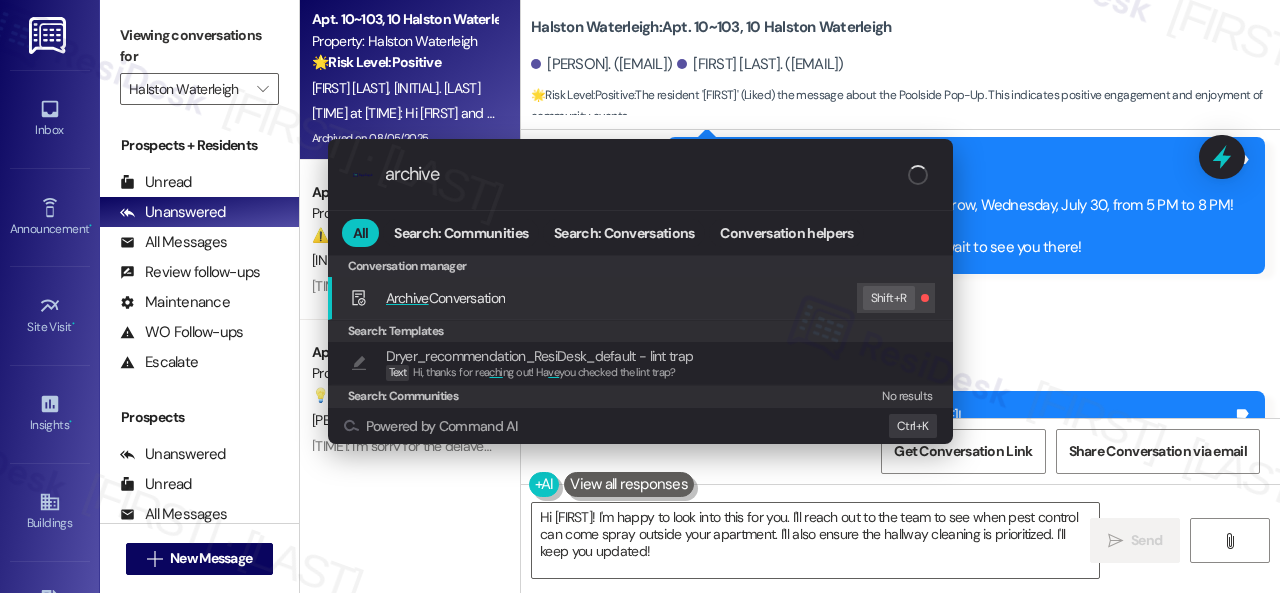 click on "Archive  Conversation" at bounding box center (446, 298) 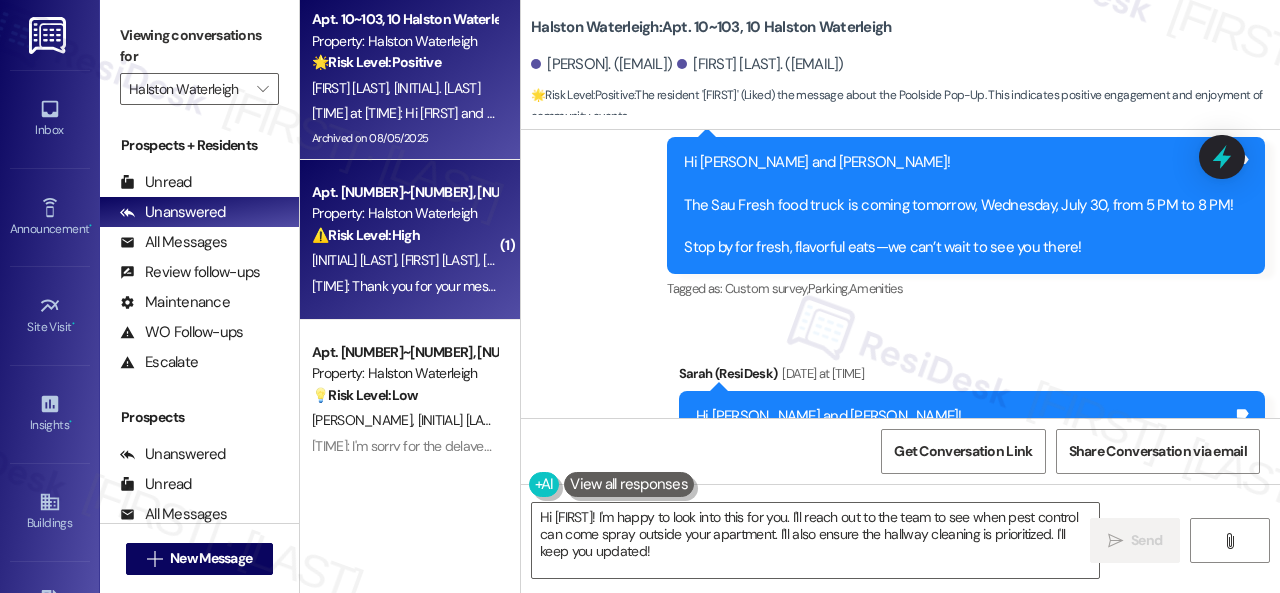 click on "[FIRST] [LAST]" at bounding box center [521, 260] 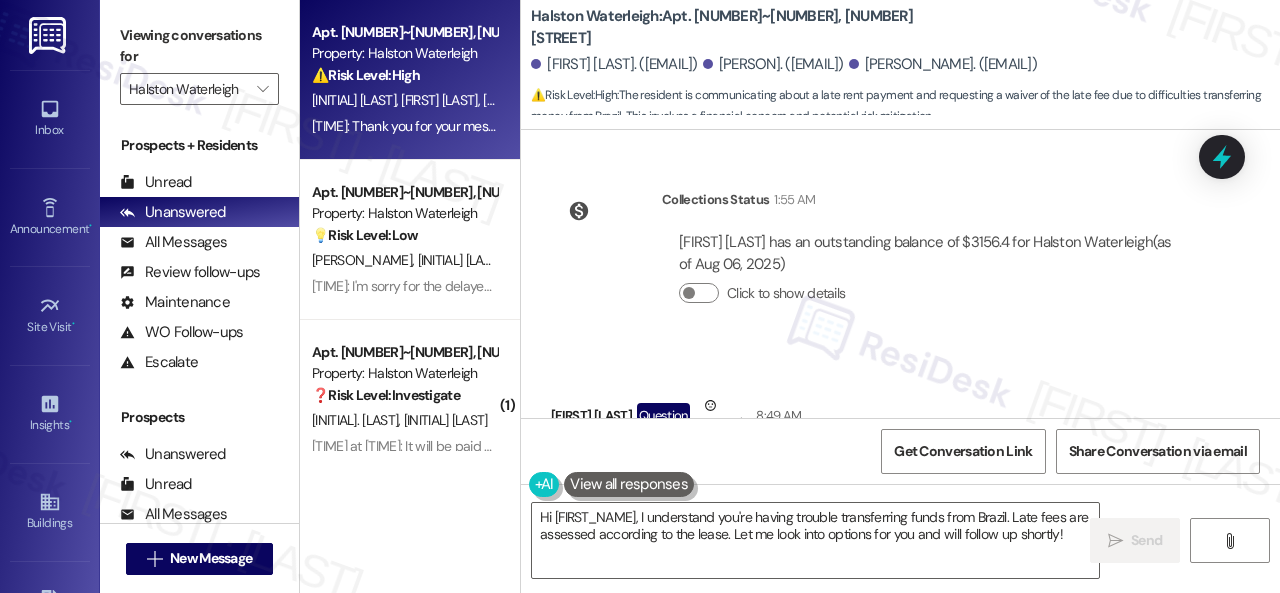 scroll, scrollTop: 15182, scrollLeft: 0, axis: vertical 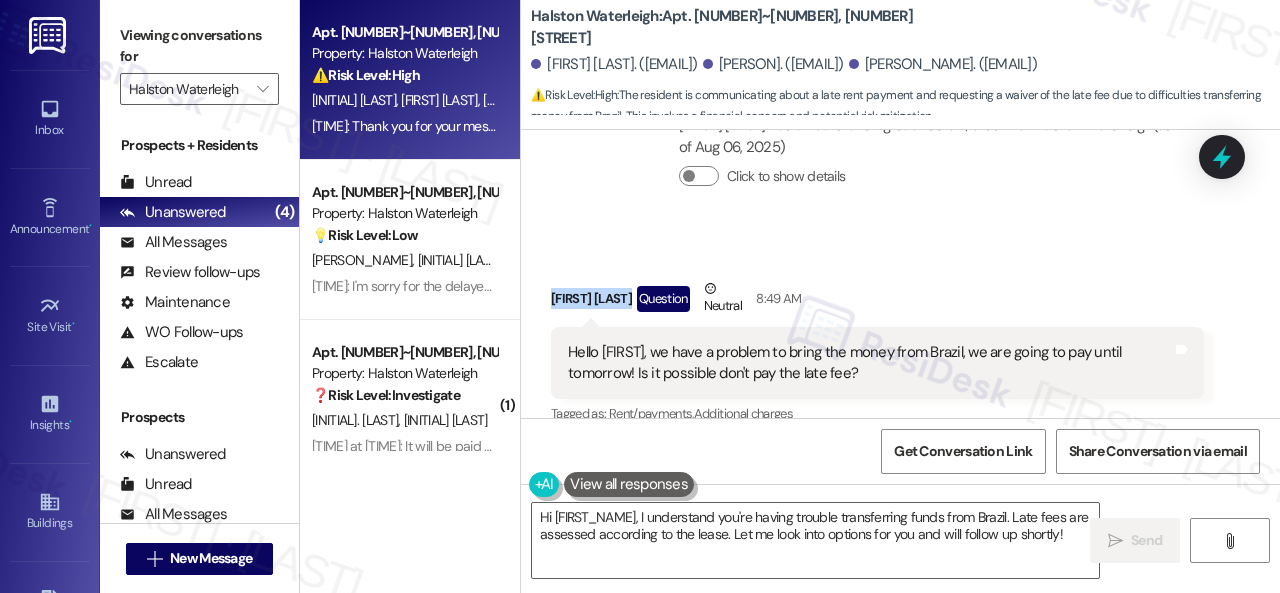 drag, startPoint x: 623, startPoint y: 277, endPoint x: 552, endPoint y: 285, distance: 71.44928 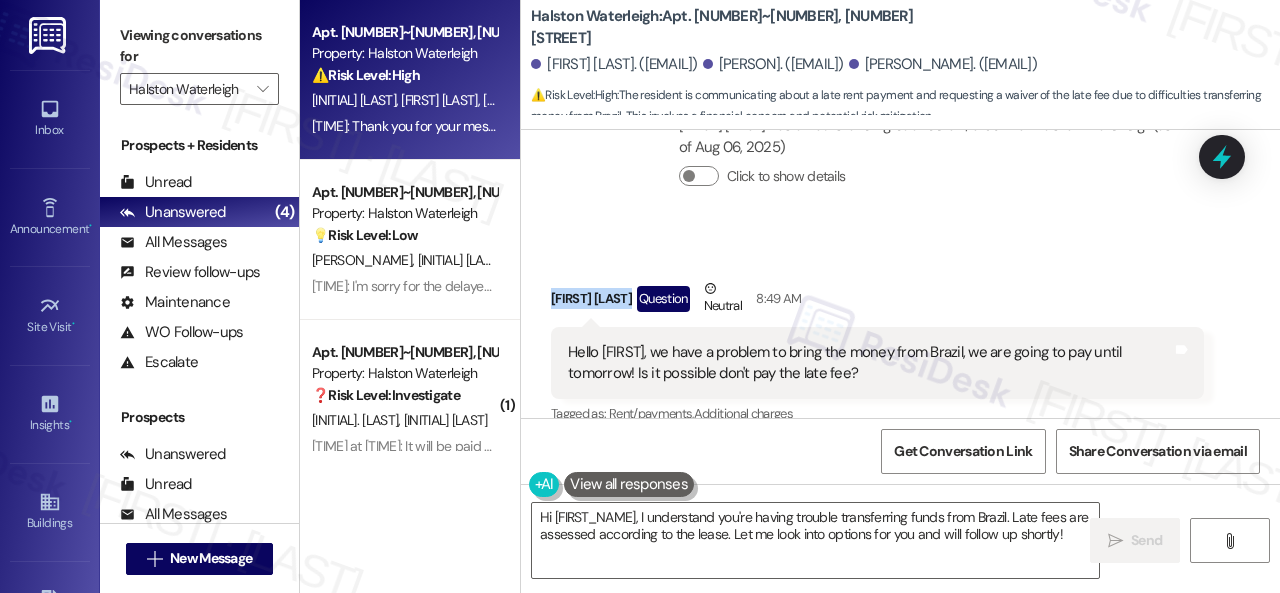 click on "[FIRST] [LAST] Question   Neutral [TIME]" at bounding box center [877, 302] 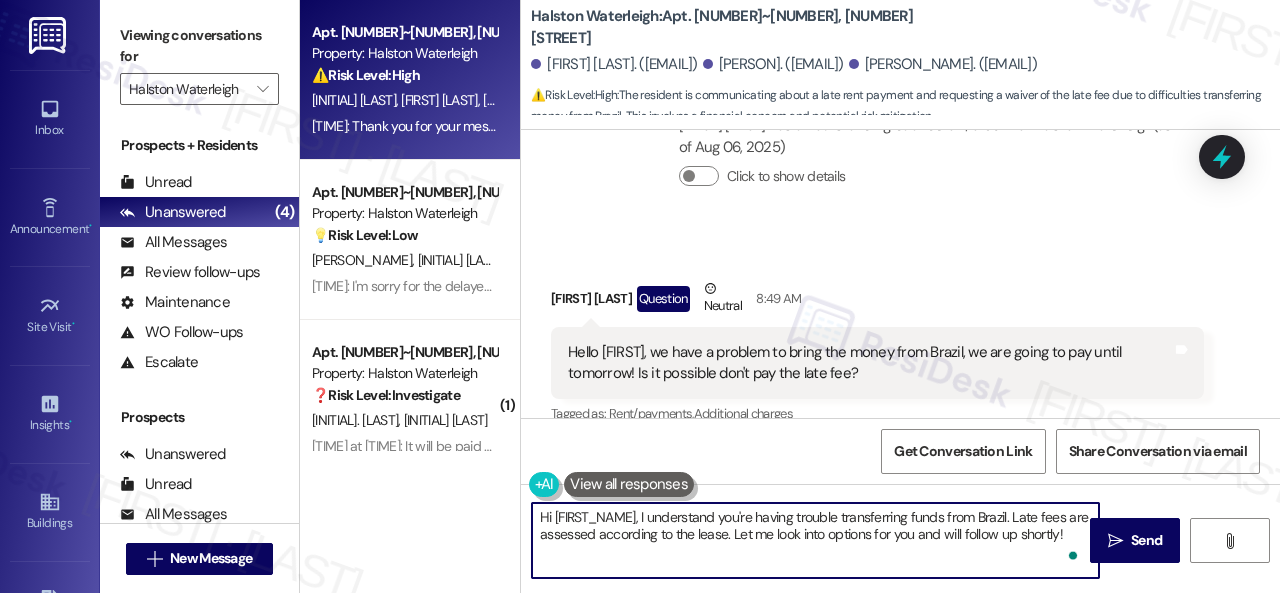 drag, startPoint x: 556, startPoint y: 512, endPoint x: 636, endPoint y: 508, distance: 80.09994 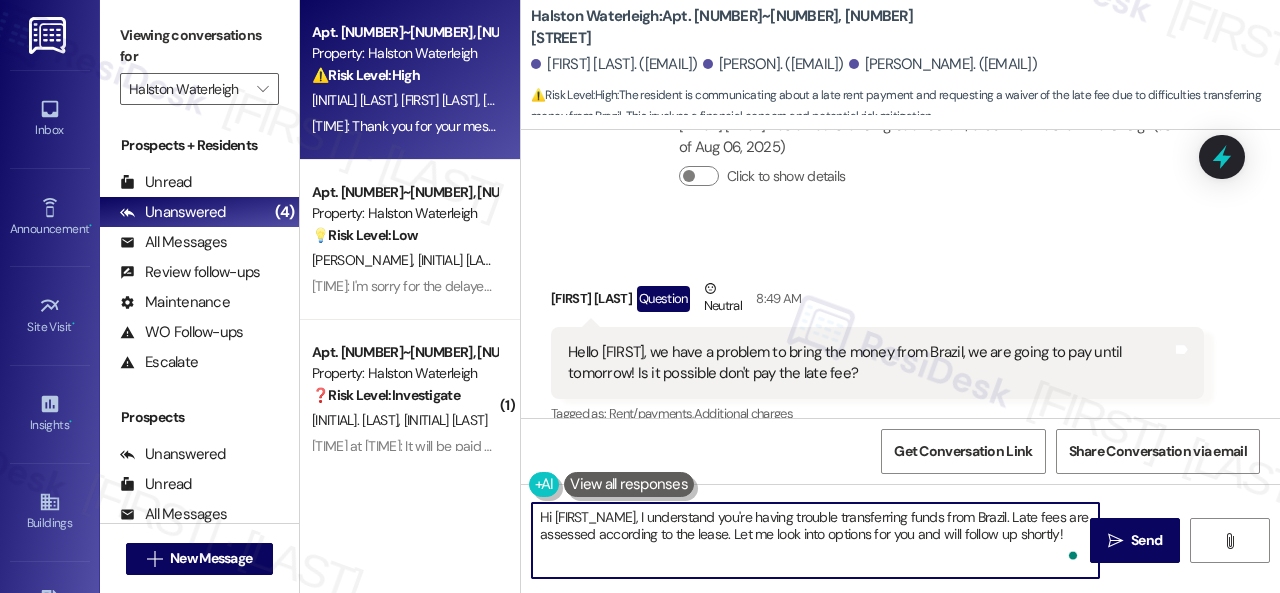 click on "Hi [FIRST_NAME], I understand you're having trouble transferring funds from Brazil. Late fees are assessed according to the lease. Let me look into options for you and will follow up shortly!" at bounding box center [815, 540] 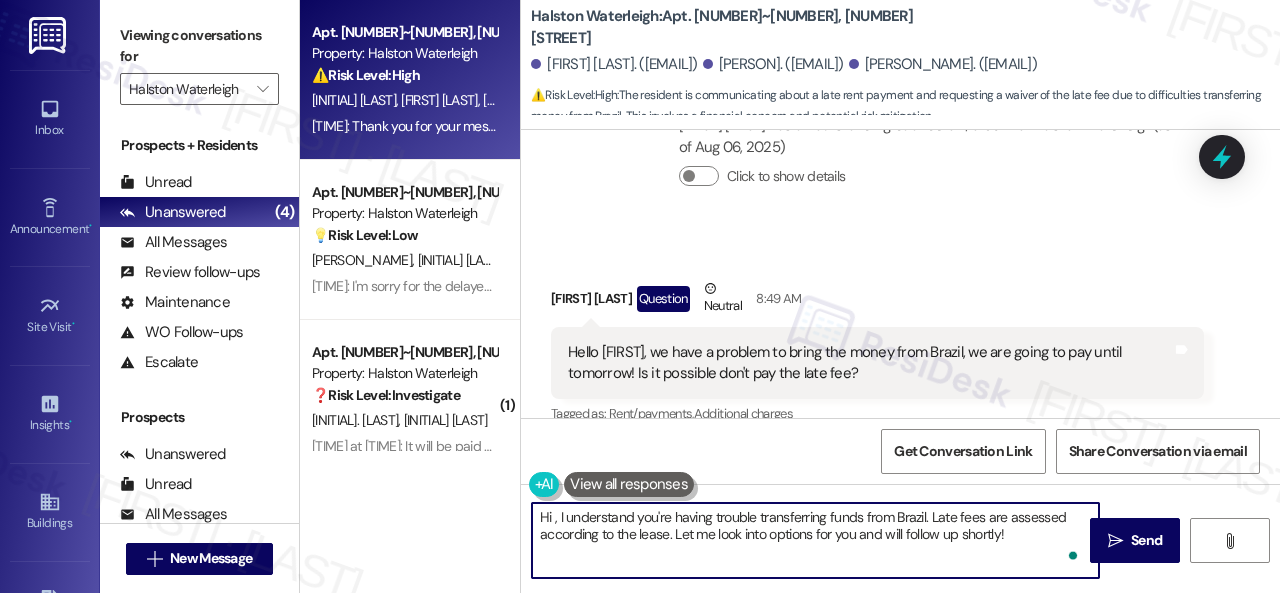 paste on "[PERSON_NAME]" 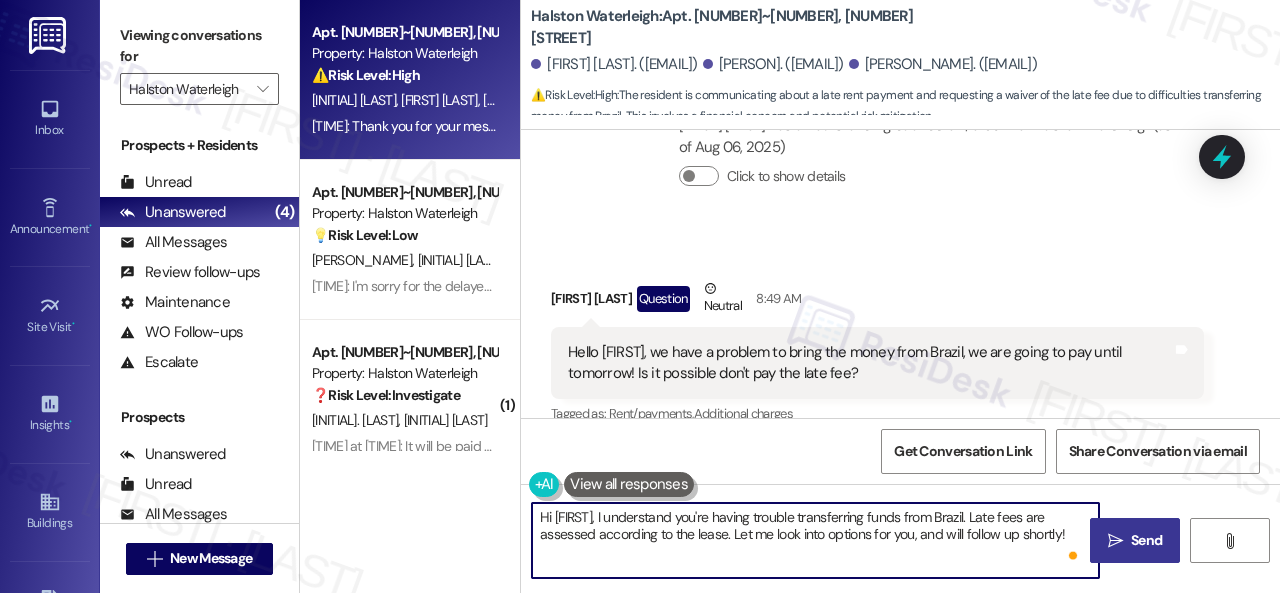 type on "Hi [FIRST], I understand you're having trouble transferring funds from Brazil. Late fees are assessed according to the lease. Let me look into options for you, and will follow up shortly!" 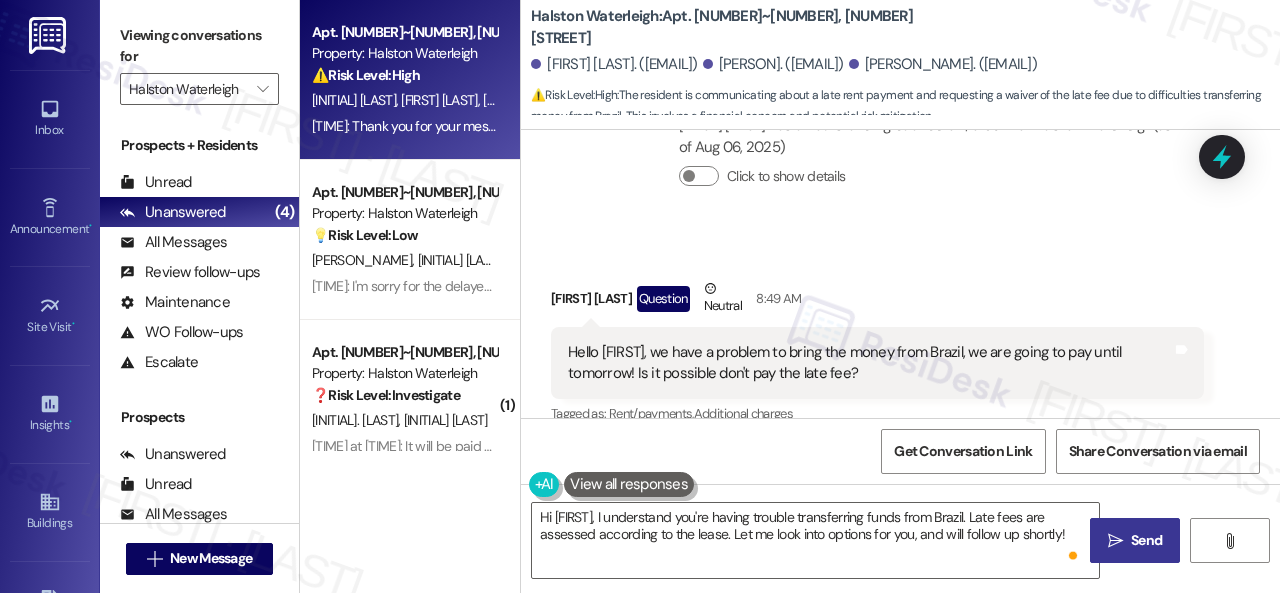 click on "Send" at bounding box center [1146, 540] 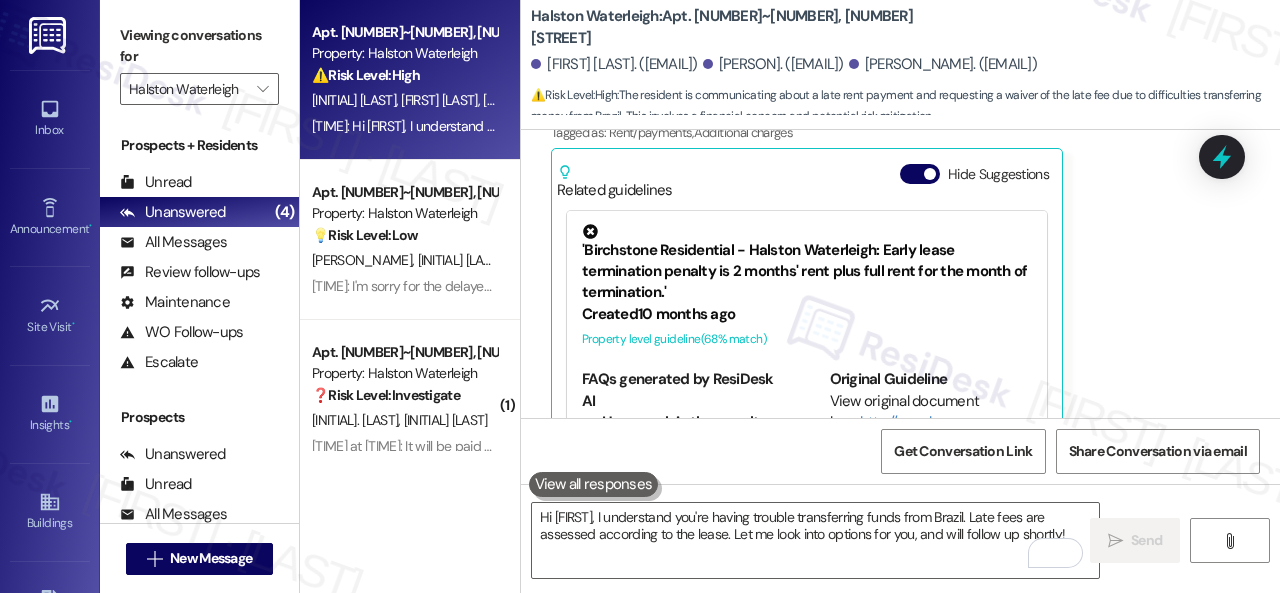 scroll, scrollTop: 15334, scrollLeft: 0, axis: vertical 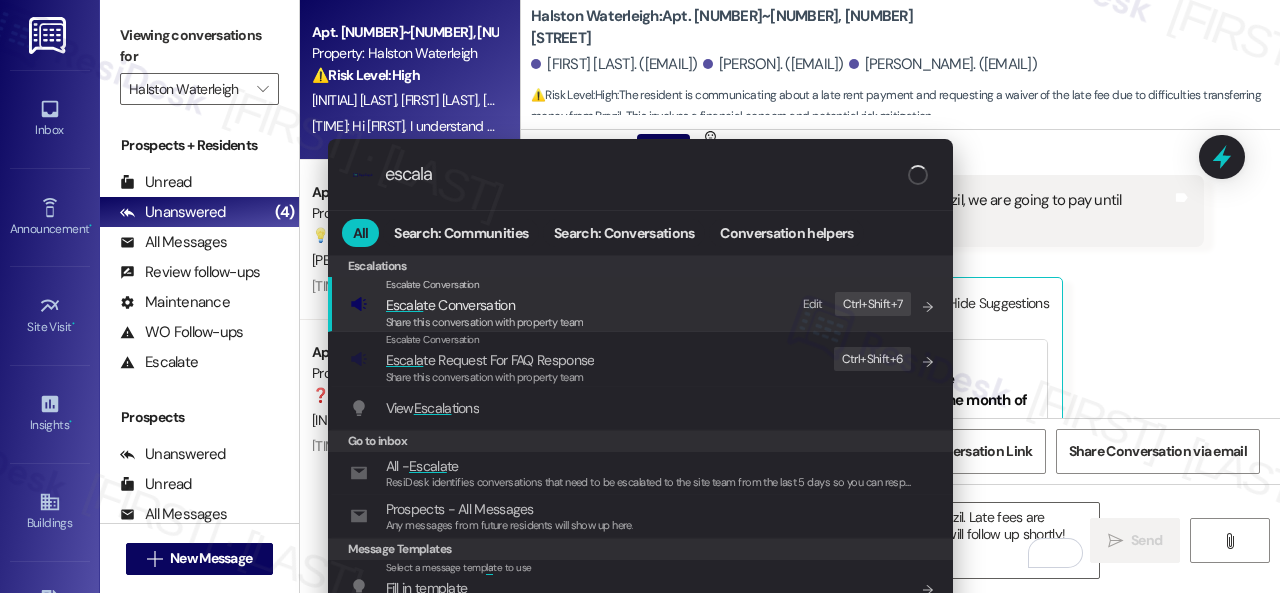 click on "Edit" at bounding box center (813, 304) 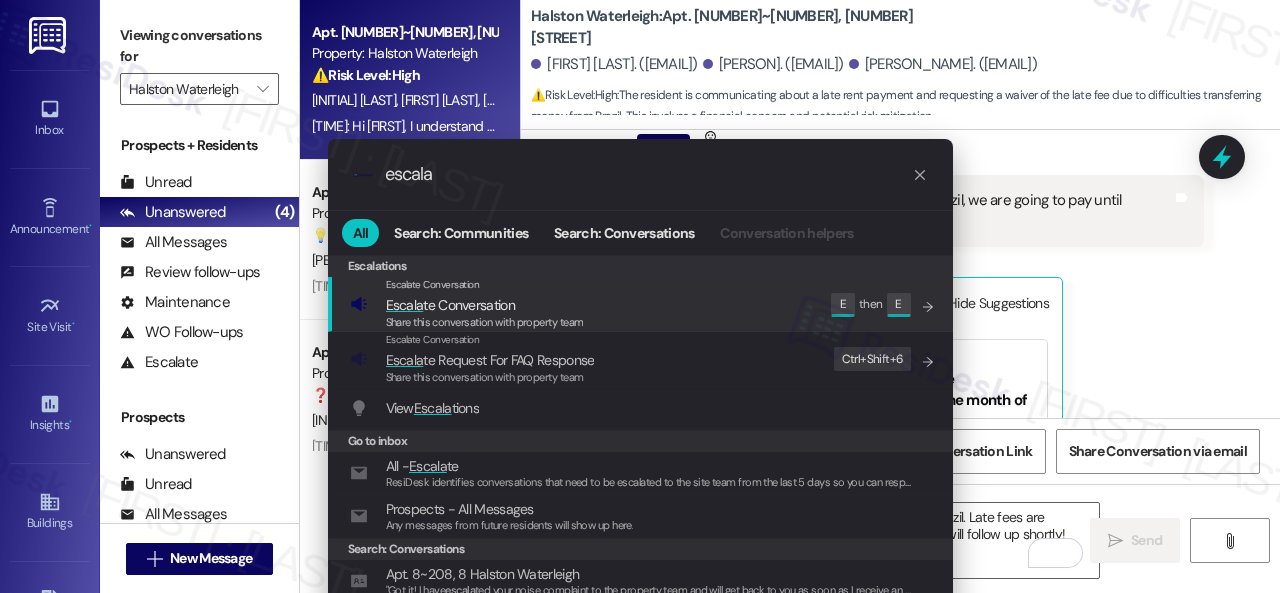 drag, startPoint x: 421, startPoint y: 173, endPoint x: 230, endPoint y: 155, distance: 191.8463 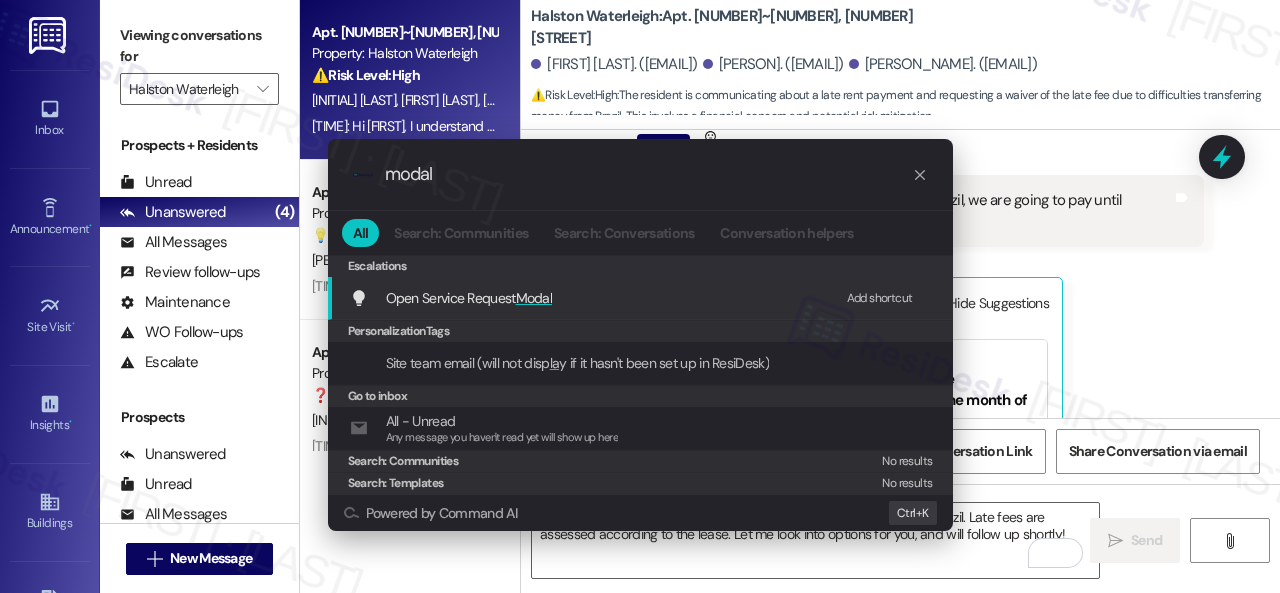 type on "modal" 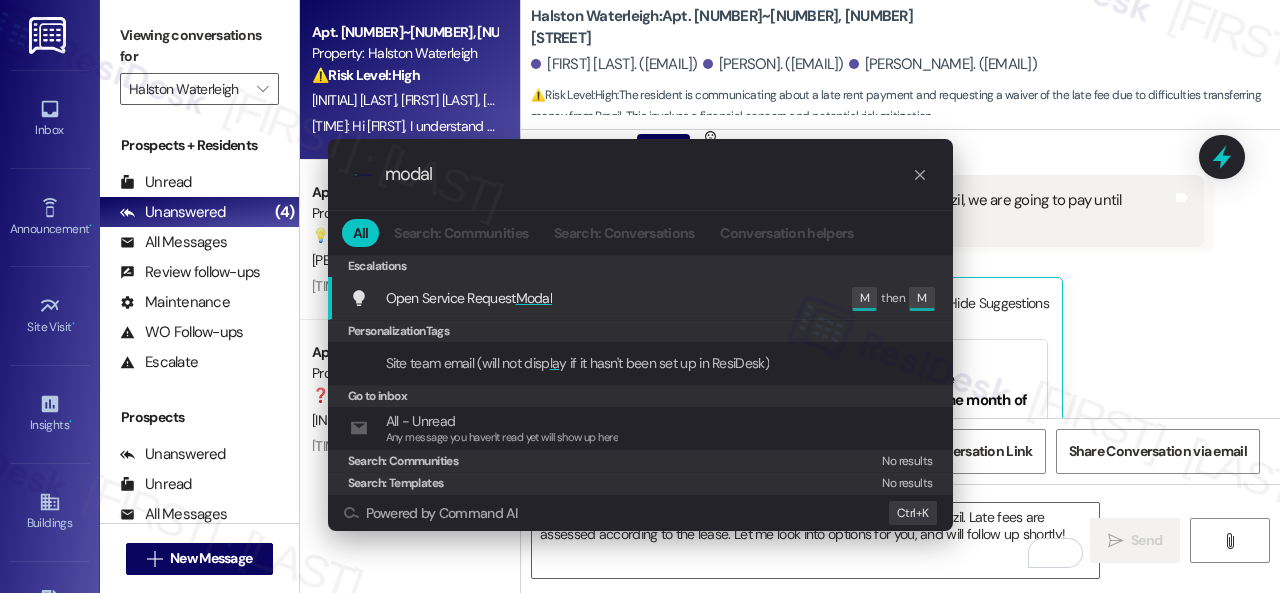 click on ".cls-1{fill:#0a055f;}.cls-2{fill:#0cc4c4;} resideskLogoBlueOrange modal All Search: Communities Search: Conversations Conversation helpers Escalations Escalations Open Service Request Modal Edit M then M PersonalizationTags Site team email (will not disp la y if it hasn't been set up in ResiDesk) Go to inbox All - Unread Any message you haven't read yet will show up here Search: Communities No results Search: Templates No results Powered by Command AI Ctrl+ K" at bounding box center [640, 296] 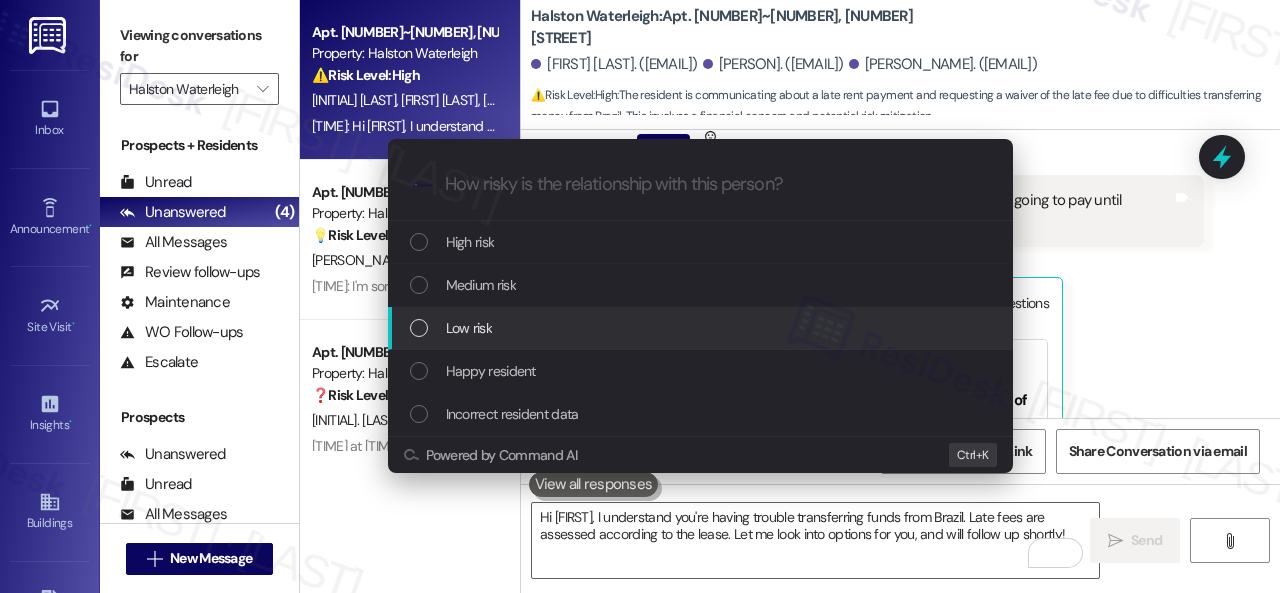 click on "Low risk" at bounding box center (469, 328) 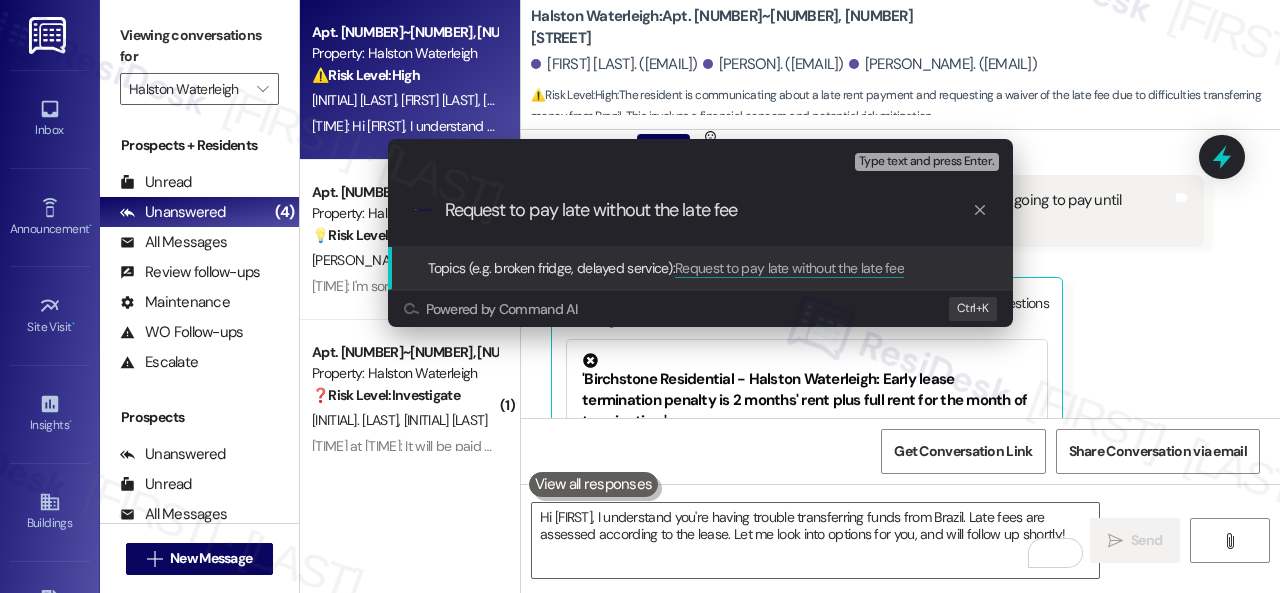 type on "Request to pay late without the late fee." 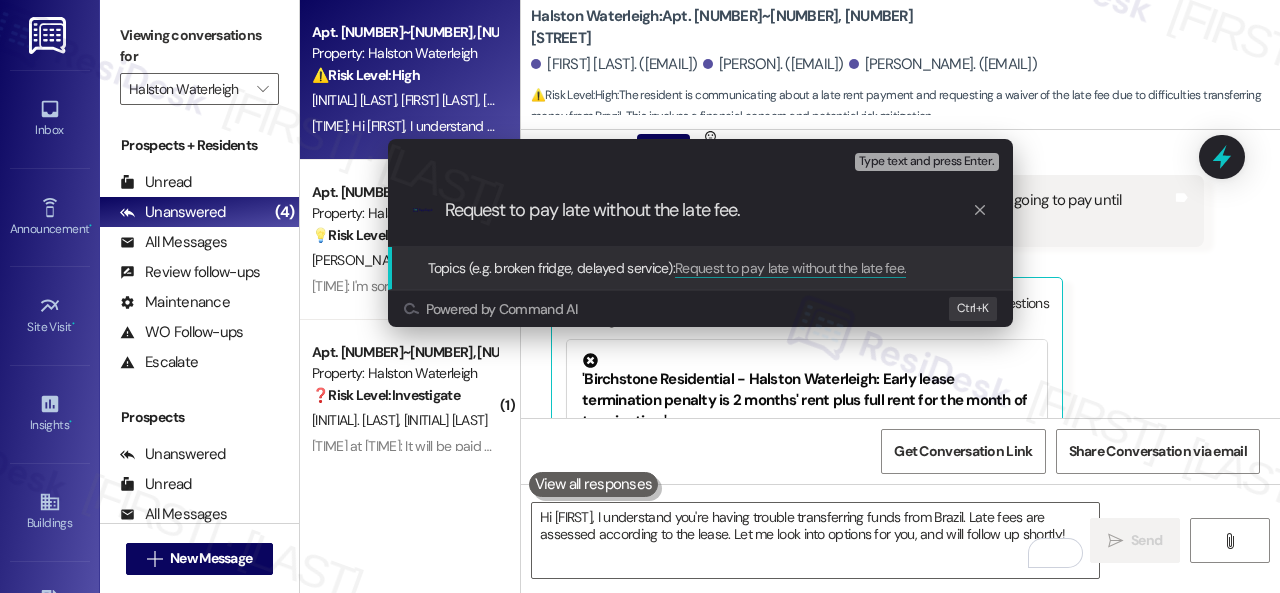 type 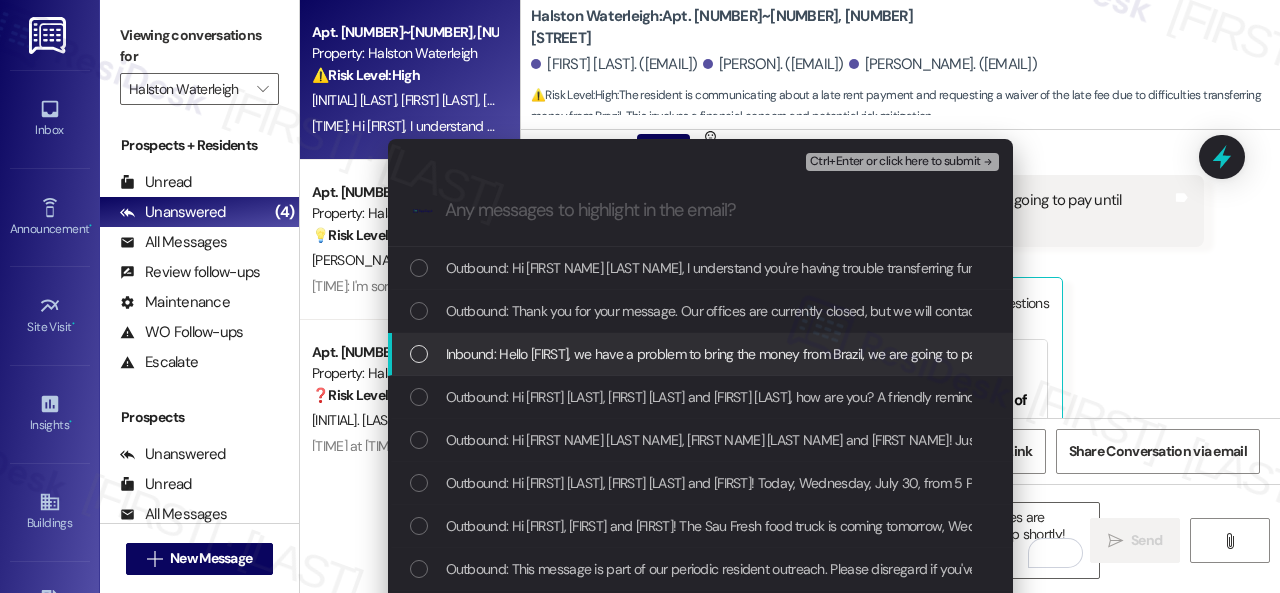 click on "Inbound: Hello [FIRST], we have a problem to bring the money from Brazil, we are going to pay until tomorrow! Is it possible don't pay the late fee?" at bounding box center [862, 354] 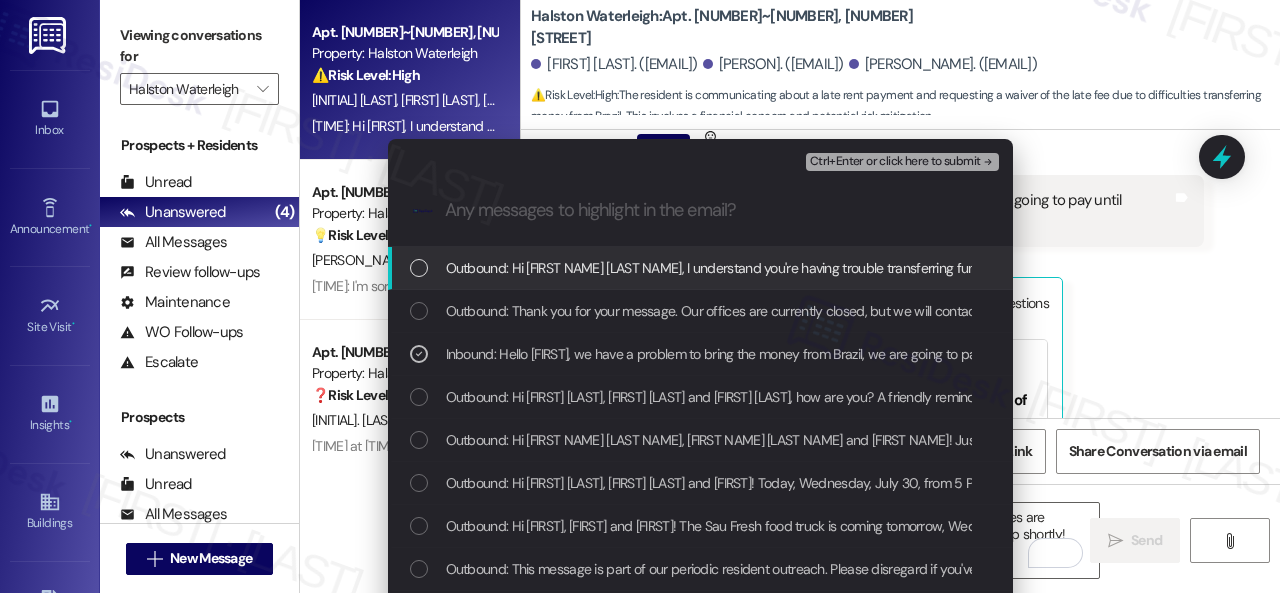 click on "Ctrl+Enter or click here to submit" at bounding box center (895, 162) 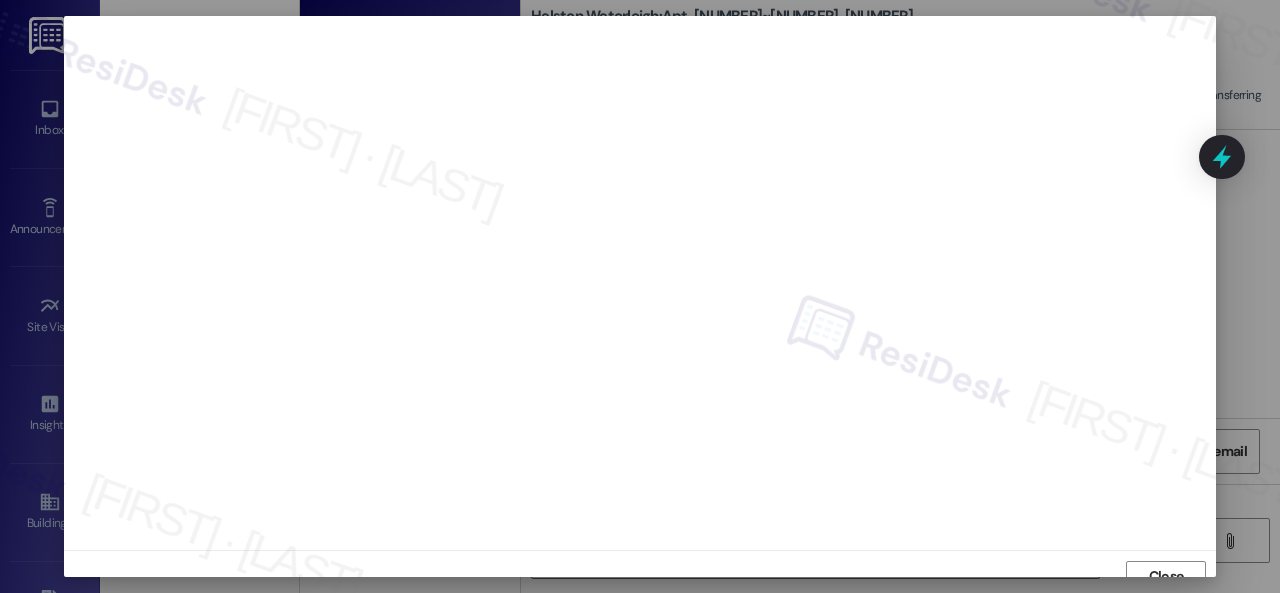 scroll, scrollTop: 15, scrollLeft: 0, axis: vertical 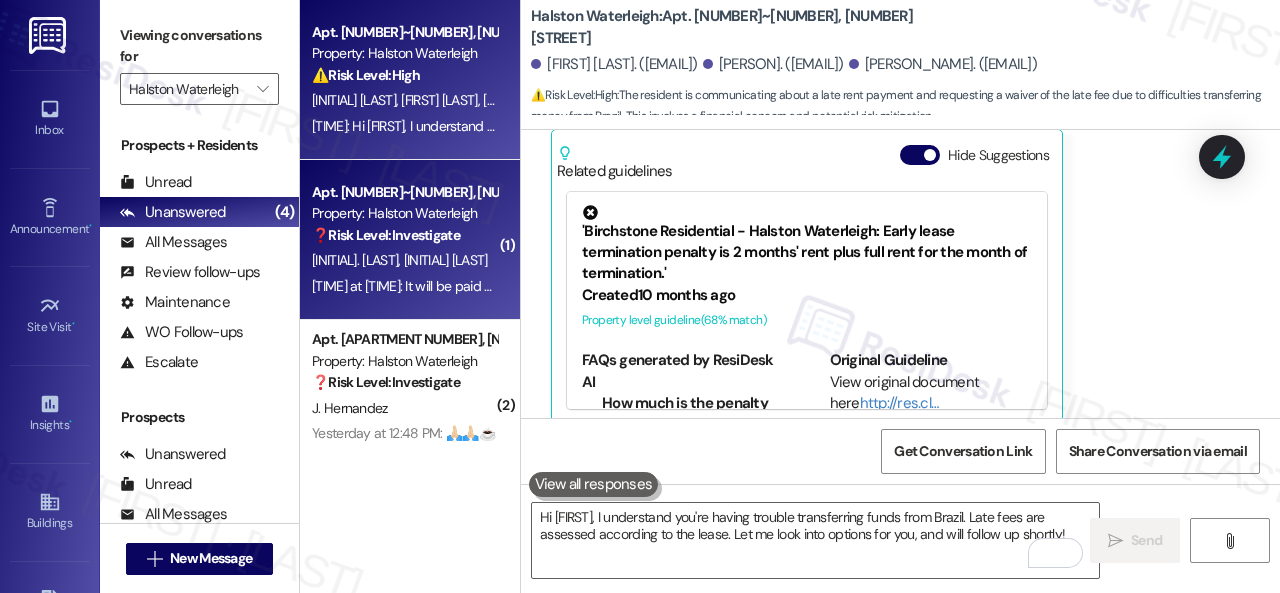 click on "❓  Risk Level:  Investigate" at bounding box center (386, 235) 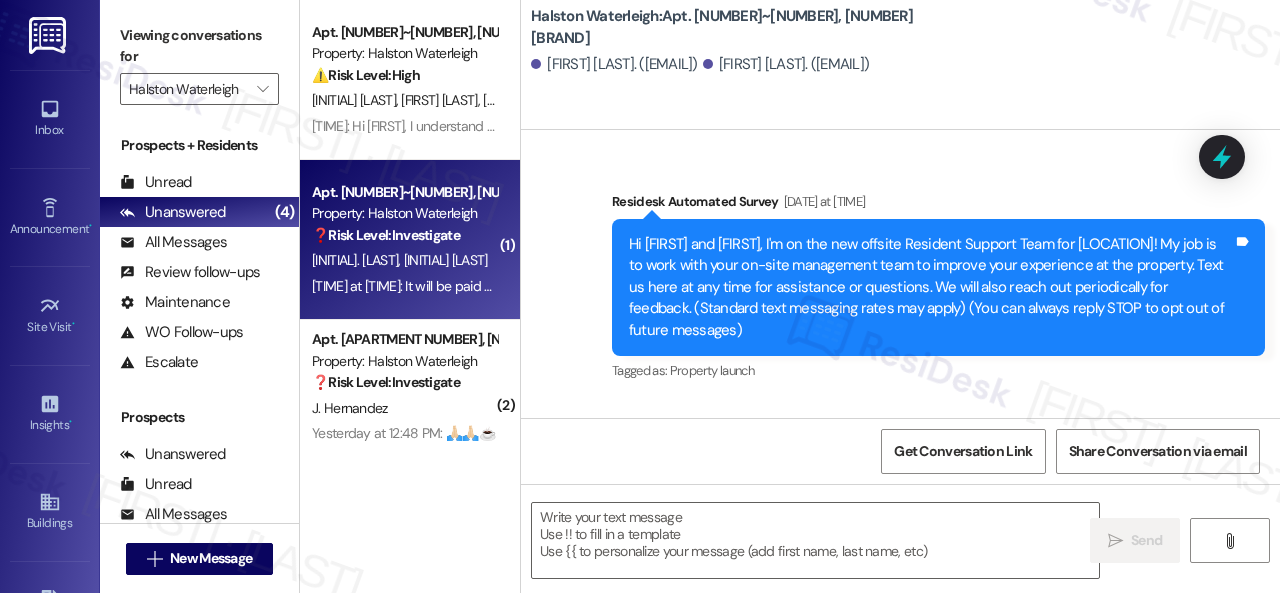 scroll, scrollTop: 54687, scrollLeft: 0, axis: vertical 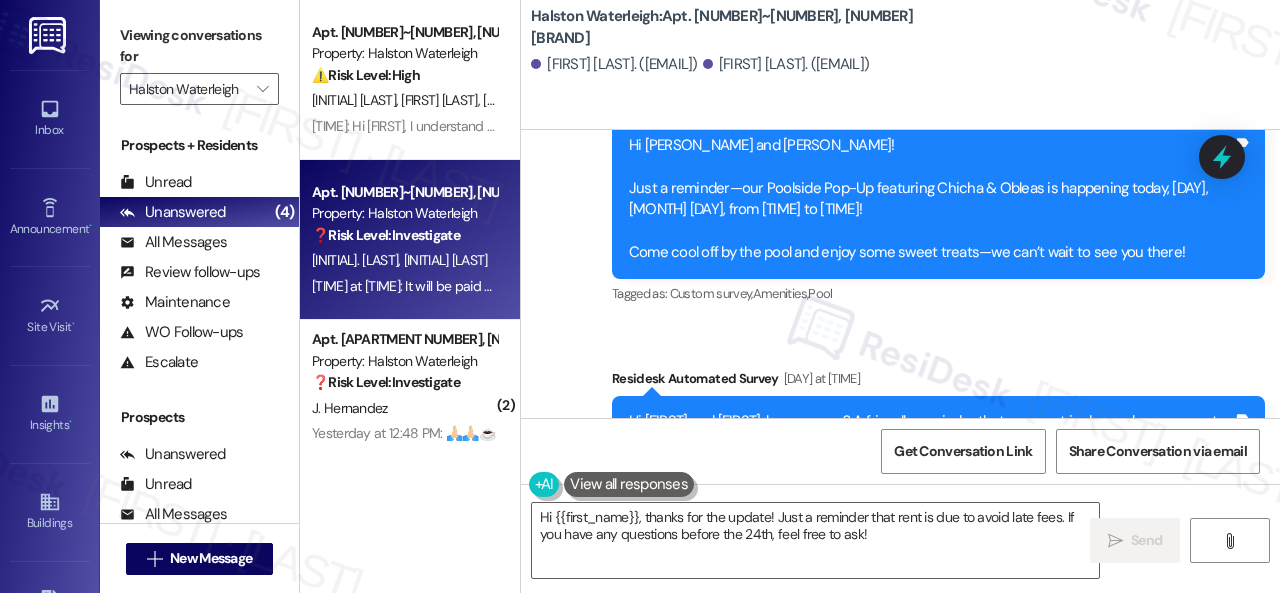 drag, startPoint x: 590, startPoint y: 215, endPoint x: 592, endPoint y: 235, distance: 20.09975 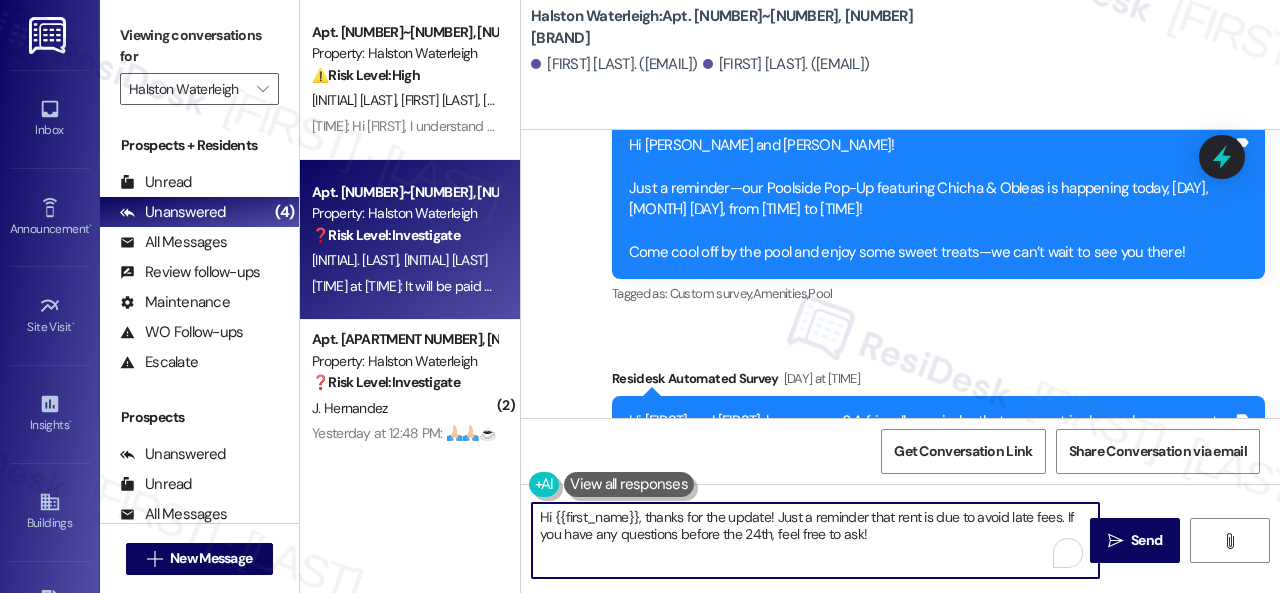 drag, startPoint x: 895, startPoint y: 539, endPoint x: 497, endPoint y: 479, distance: 402.4972 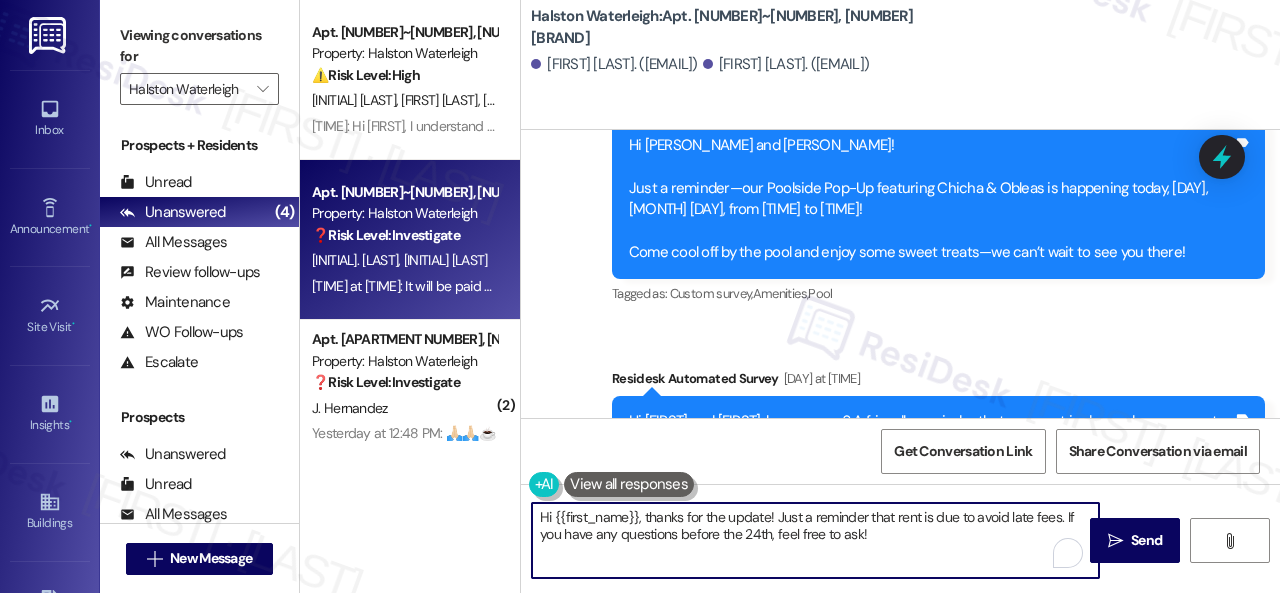 click on "Apt. 6~205, 6 Halston Waterleigh Property: Halston Waterleigh ⚠️  Risk Level:  High The resident is communicating about a late rent payment and requesting a waiver of the late fee due to difficulties transferring money from Brazil. This involves a financial concern and potential risk mitigation. P. [LAST] T. [LAST] 10:30 AM: Hi [FIRST]and[FIRST], I understand you're having trouble transferring funds from Brazil. Late fees are assessed according to the lease. Let me look into options for you, and will follow up shortly! 10:30 AM: Hi [FIRST]and[FIRST], I understand you're having trouble transferring funds from Brazil. Late fees are assessed according to the lease. Let me look into options for you, and will follow up shortly! Apt. 7~105, 7 Halston Waterleigh Property: Halston Waterleigh ❓  Risk Level:  Investigate J. [LAST] K. [LAST] Yesterday at 12:54 PM: It will be paid before the 24 Yesterday at 12:54 PM: It will be paid before the 24 ( 2 ) Apt. 8~301, 8 Halston Waterleigh Property: Halston Waterleigh" at bounding box center (790, 296) 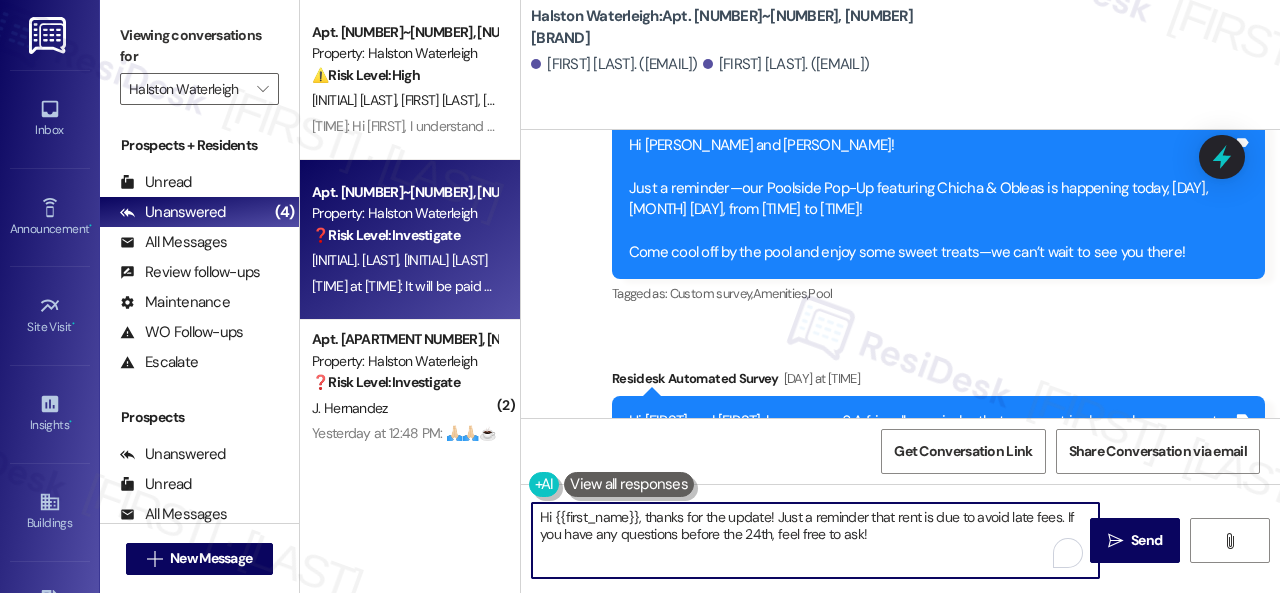 paste on "Thanks for updating us on your payment plan, [FIRST]! We appreciate you letting us know. Please don't hesitate to reach out if you need anything else" 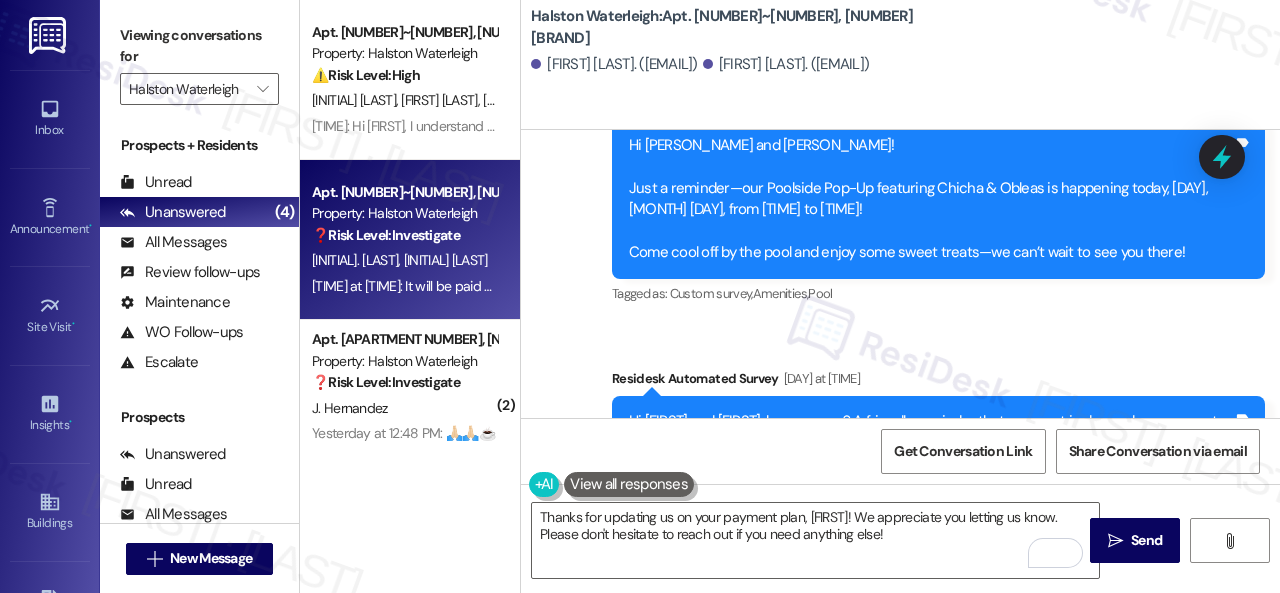 drag, startPoint x: 612, startPoint y: 307, endPoint x: 546, endPoint y: 301, distance: 66.27216 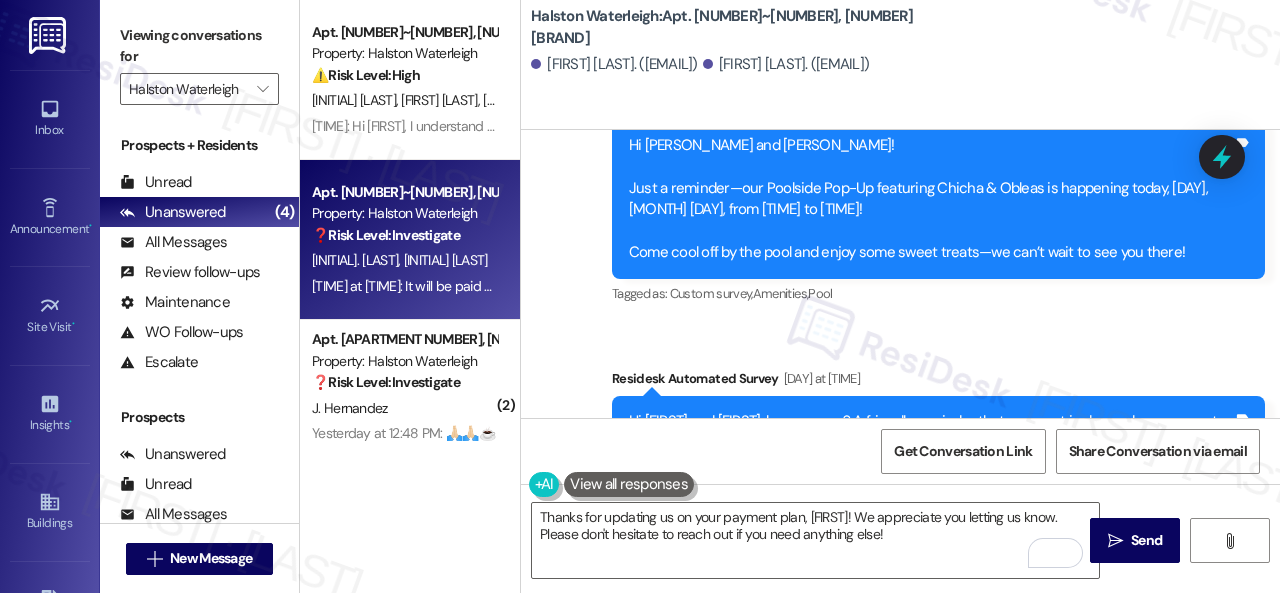 click on "Received via SMS [PERSON_NAME] [PERSON_NAME] at [TIME_REFERENCE] It will be paid before the [NUMBER] Tags and notes Tagged as:   Rent/payments Click to highlight conversations about Rent/payments" at bounding box center [660, 634] 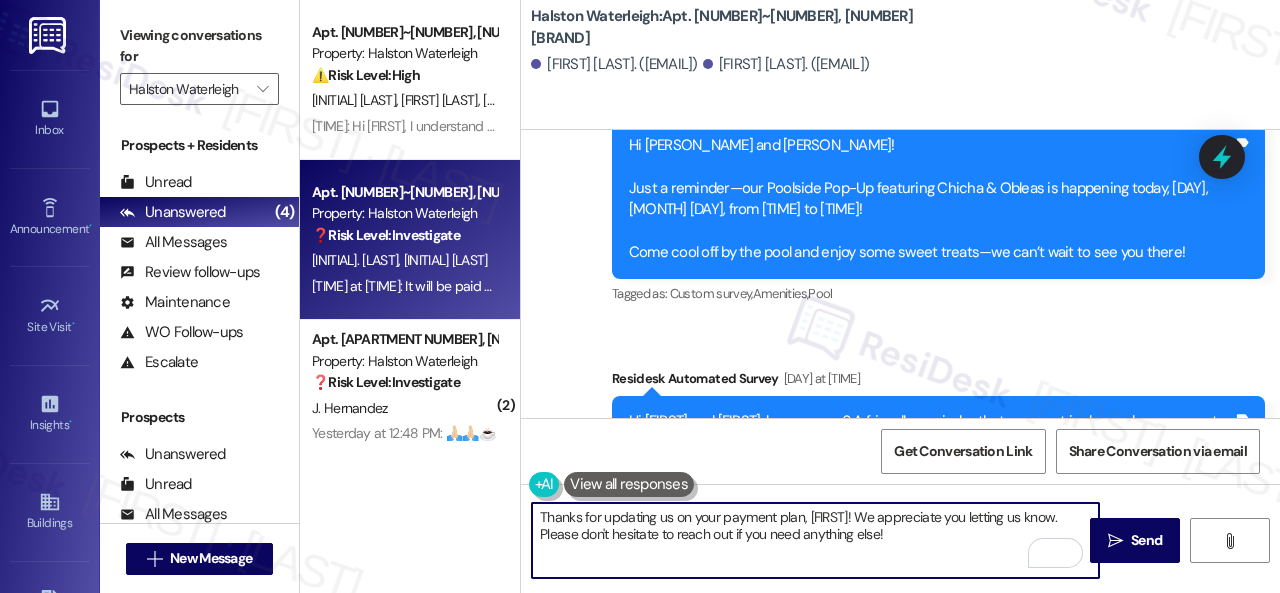 drag, startPoint x: 818, startPoint y: 509, endPoint x: 889, endPoint y: 516, distance: 71.34424 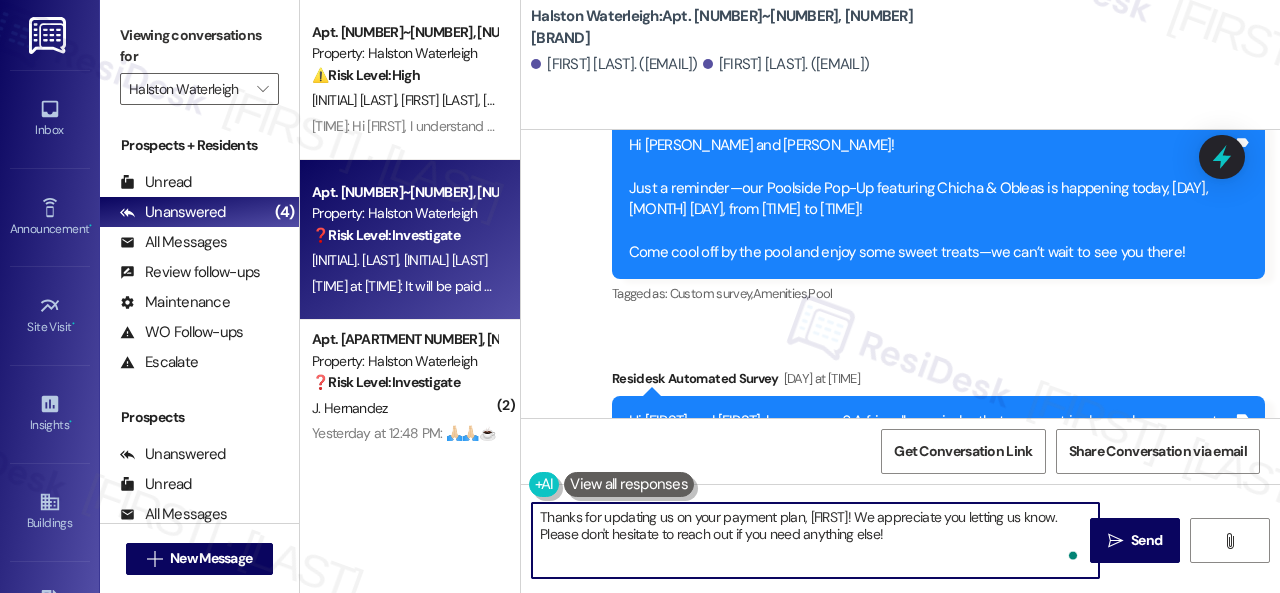 paste on "[PERSON_NAME]" 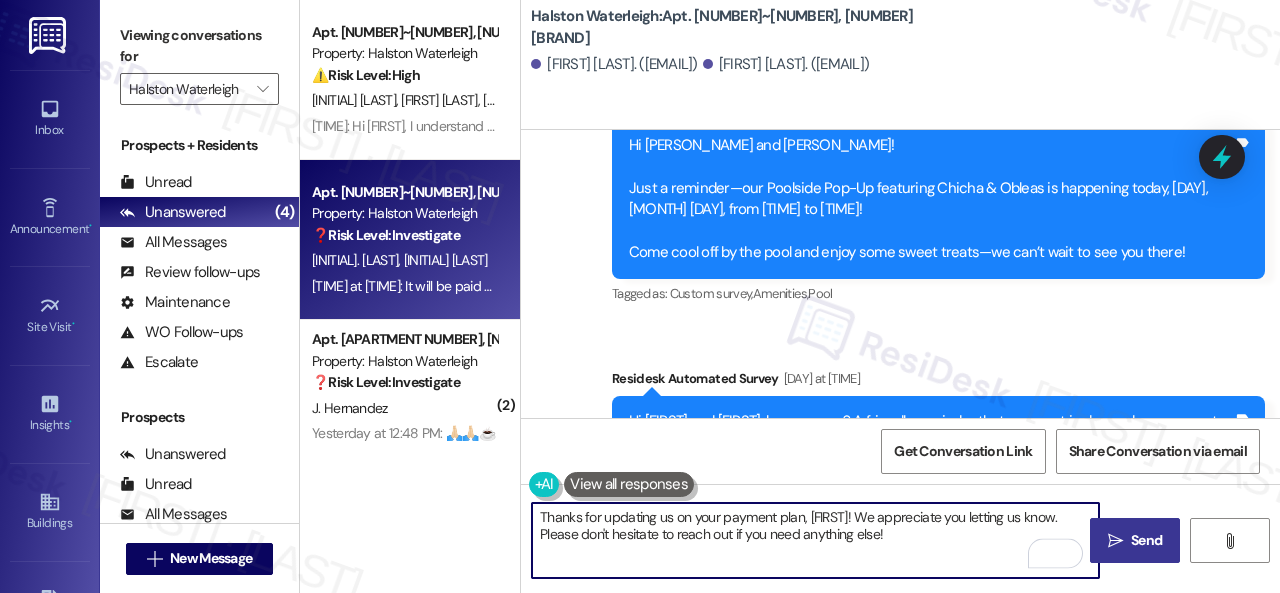type on "Thanks for updating us on your payment plan, [FIRST]! We appreciate you letting us know. Please don't hesitate to reach out if you need anything else!" 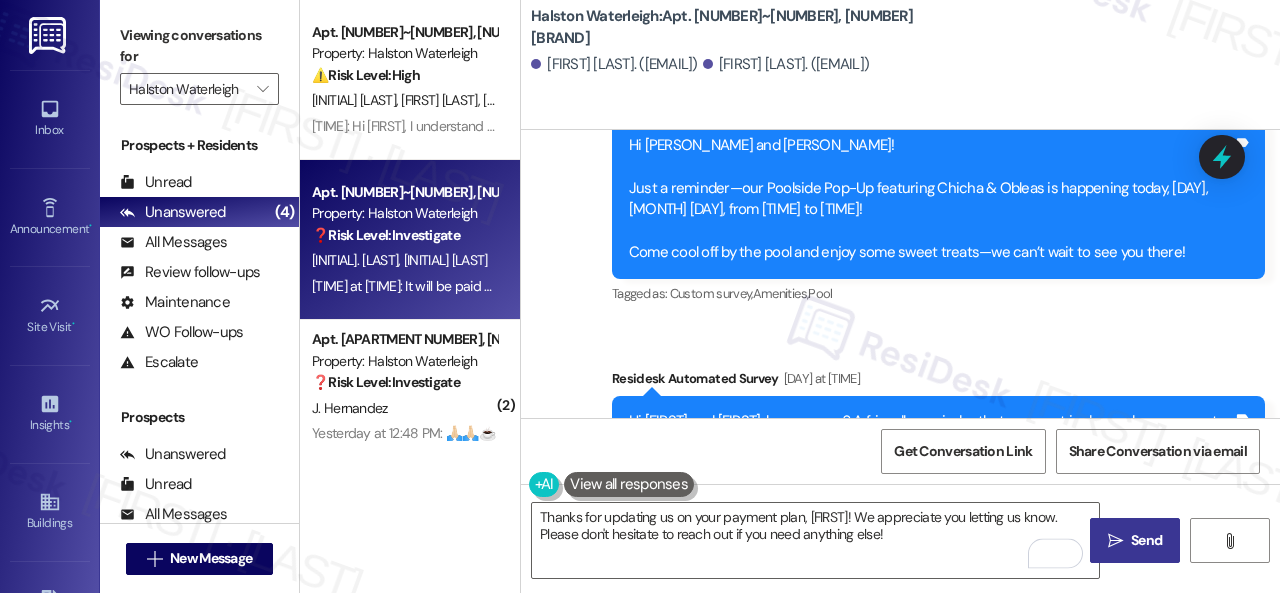click on "Send" at bounding box center (1146, 540) 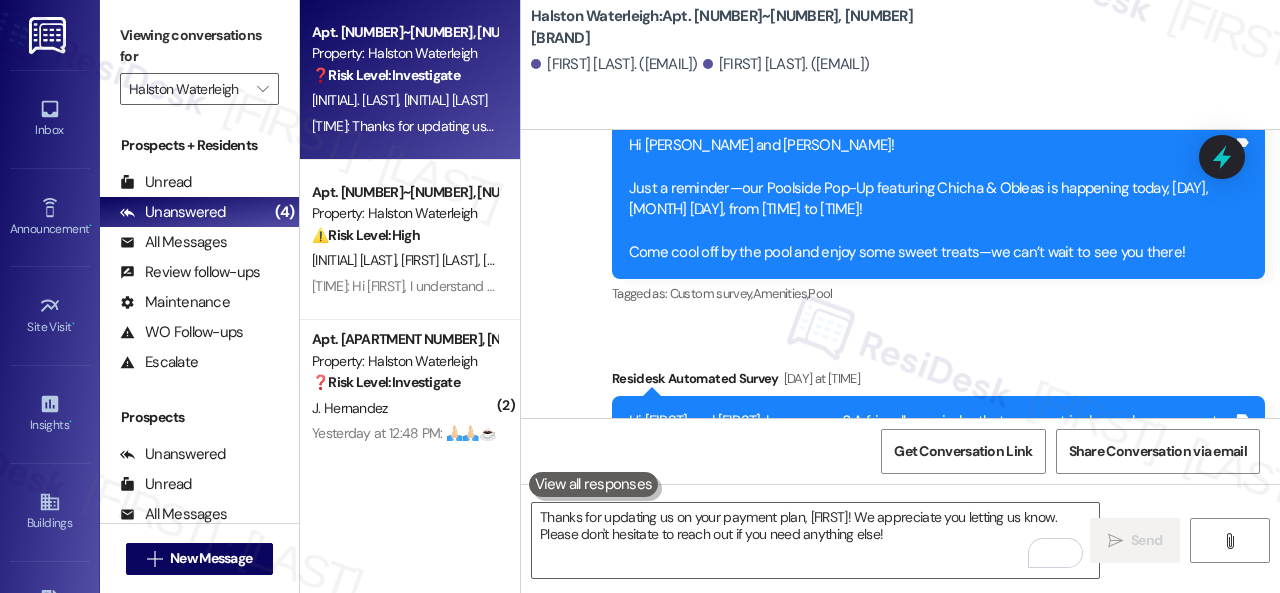 click on "Announcement, sent via SMS [FIRST]   (ResiDesk) [TIME] at [TIME] Hi [FIRST] and [FIRST]!
Just a reminder—our Poolside Pop-Up featuring Chicha & Obleas is happening today, [DAY], [DATE], from 3:30 PM to 7:30 PM!
Come cool off by the pool and enjoy some sweet treats—we can’t wait to see you there! Tags and notes Tagged as:   Custom survey ,  Click to highlight conversations about Custom survey Amenities ,  Click to highlight conversations about Amenities Pool Click to highlight conversations about Pool Survey, sent via SMS Residesk Automated Survey [TIME] at [TIME] Hi [FIRST] and [FIRST], how are you? A friendly reminder that your rent is due and your current balance is $2933.33. You may also be assessed a late fee. Please let us know if you have any questions! If you've already paid, thank you for your patience! Tags and notes Tagged as:   Delinquent payment reminders Click to highlight conversations about Delinquent payment reminders" at bounding box center (900, 290) 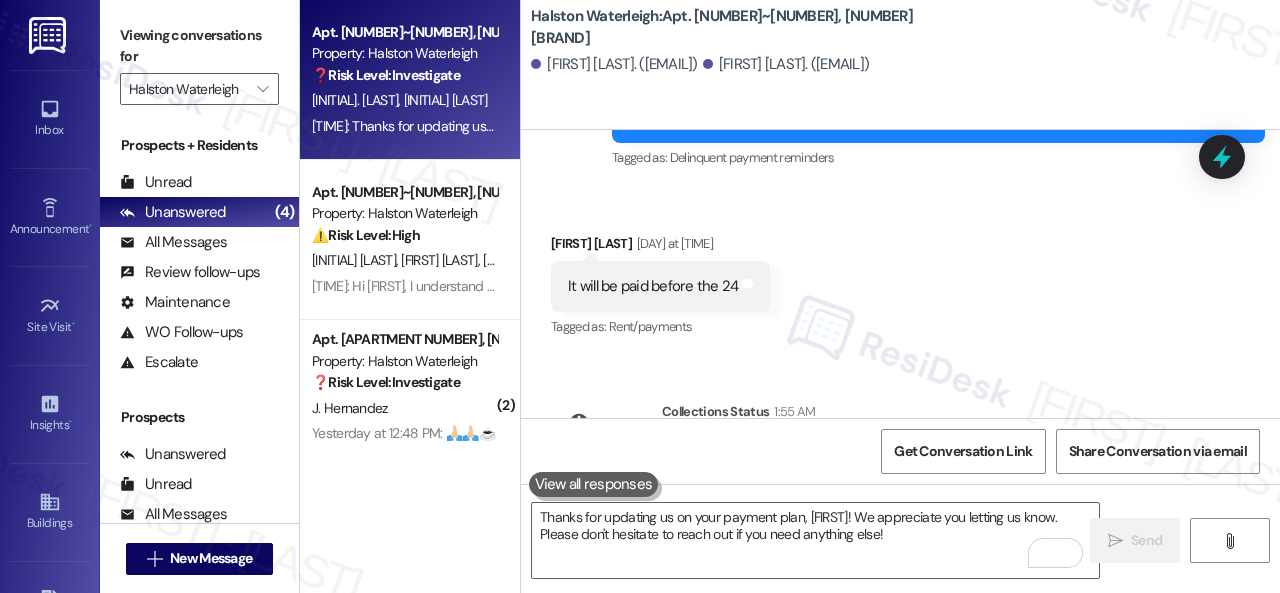 scroll, scrollTop: 55054, scrollLeft: 0, axis: vertical 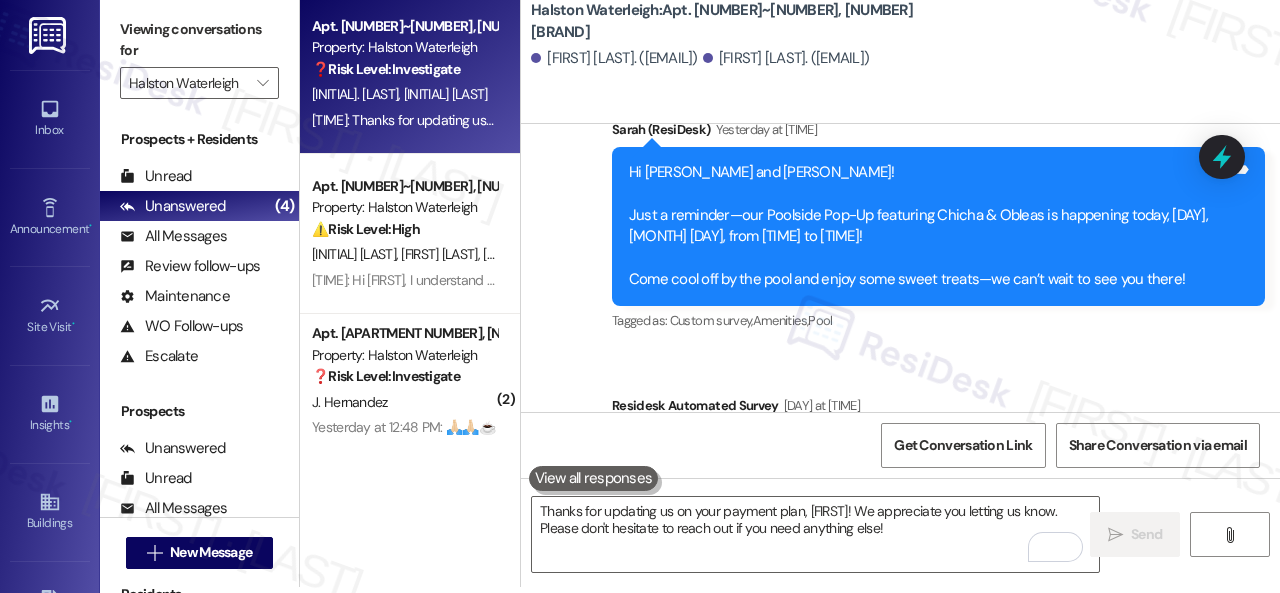 click on "Received via SMS [PERSON_NAME] [PERSON_NAME] at [TIME_REFERENCE] It will be paid before the [NUMBER] Tags and notes Tagged as:   Rent/payments Click to highlight conversations about Rent/payments" at bounding box center (900, 646) 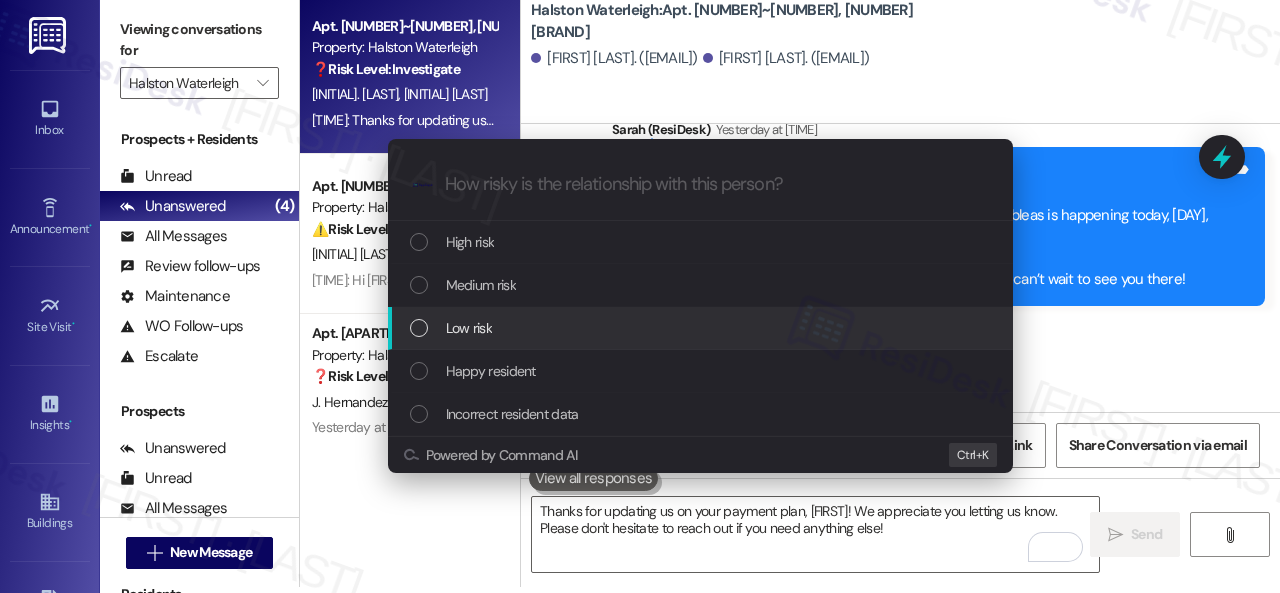 click on "Low risk" at bounding box center (469, 328) 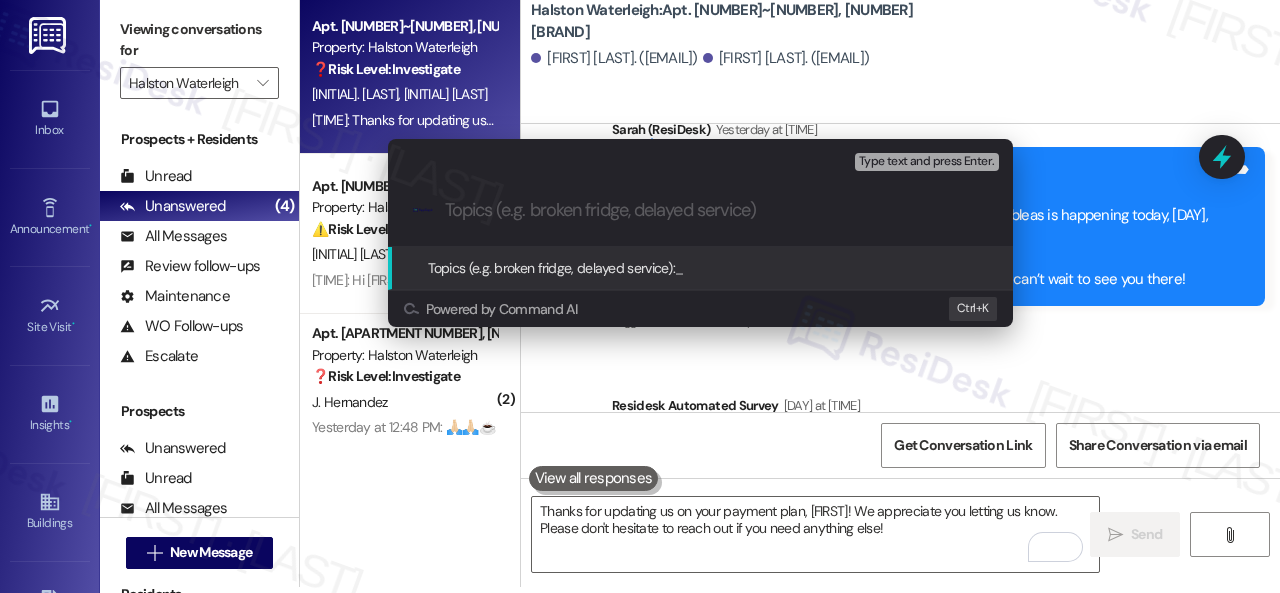 paste on "Late payment notice." 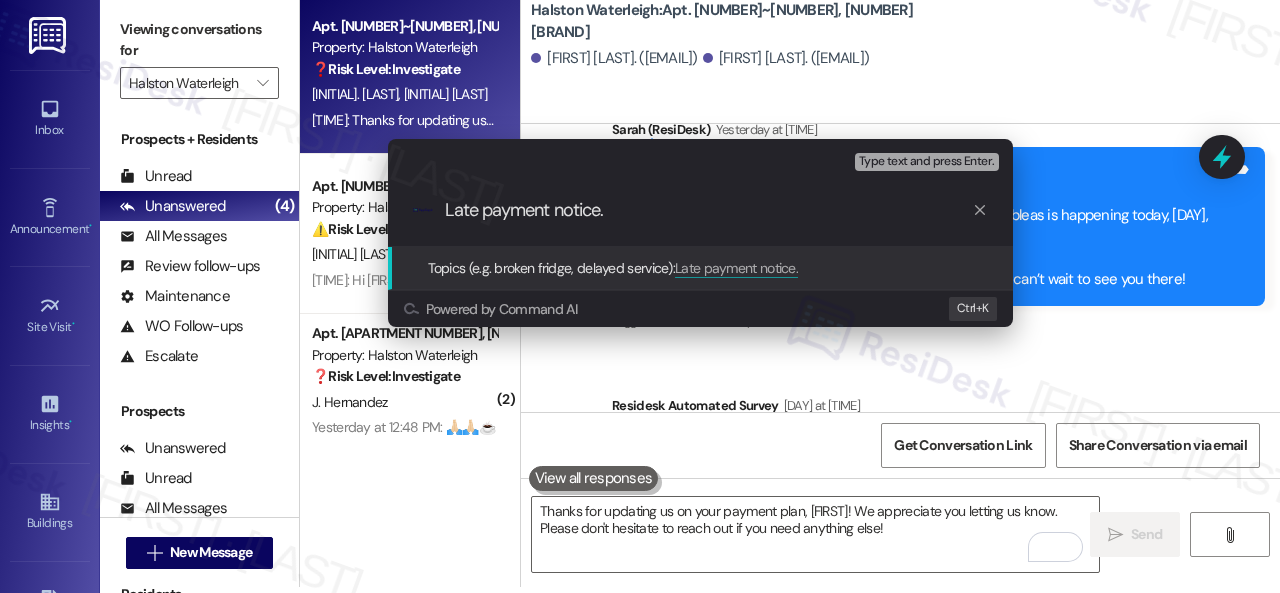 type 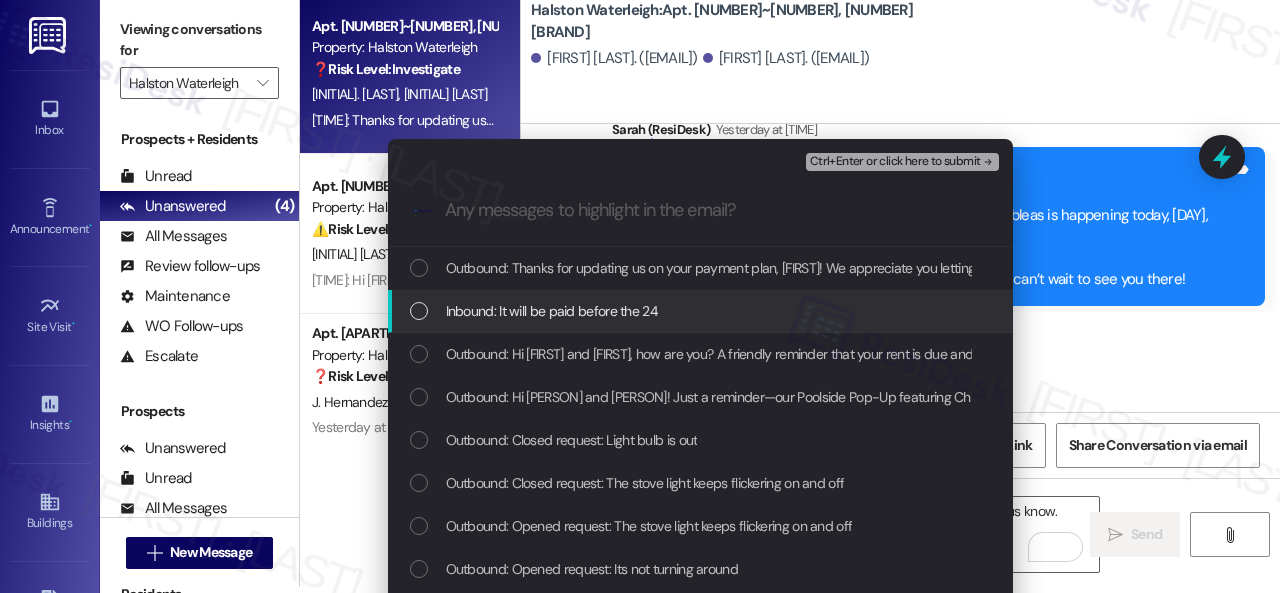 click on "Inbound: It will be paid before the 24" at bounding box center (552, 311) 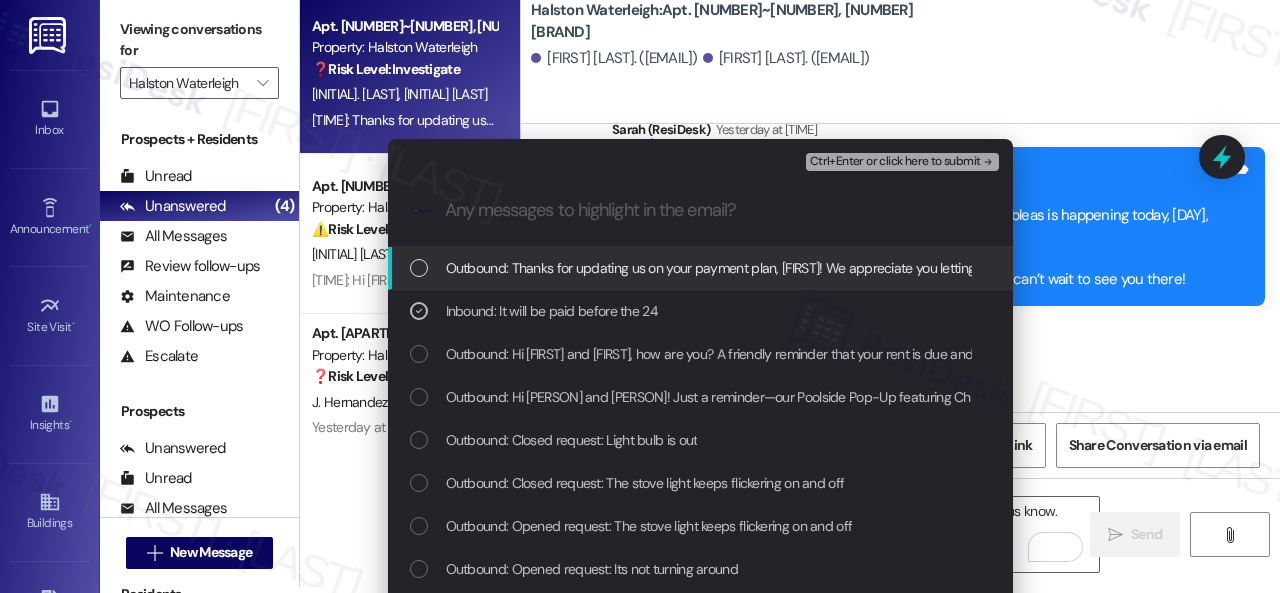 click on "Ctrl+Enter or click here to submit" at bounding box center (895, 162) 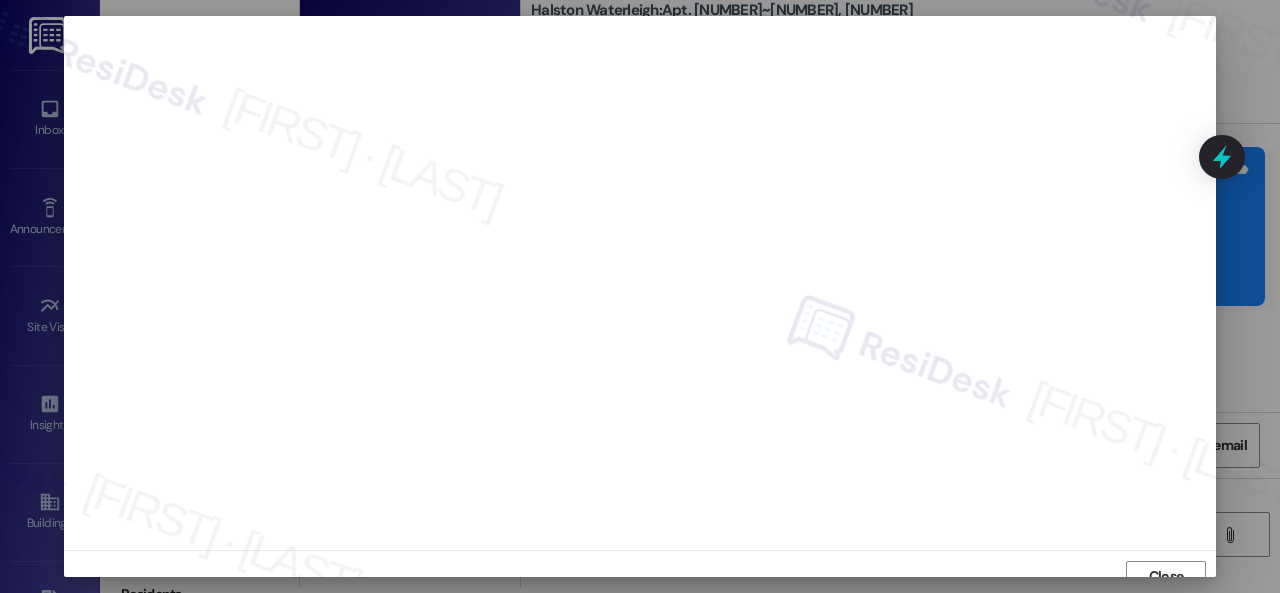 scroll, scrollTop: 15, scrollLeft: 0, axis: vertical 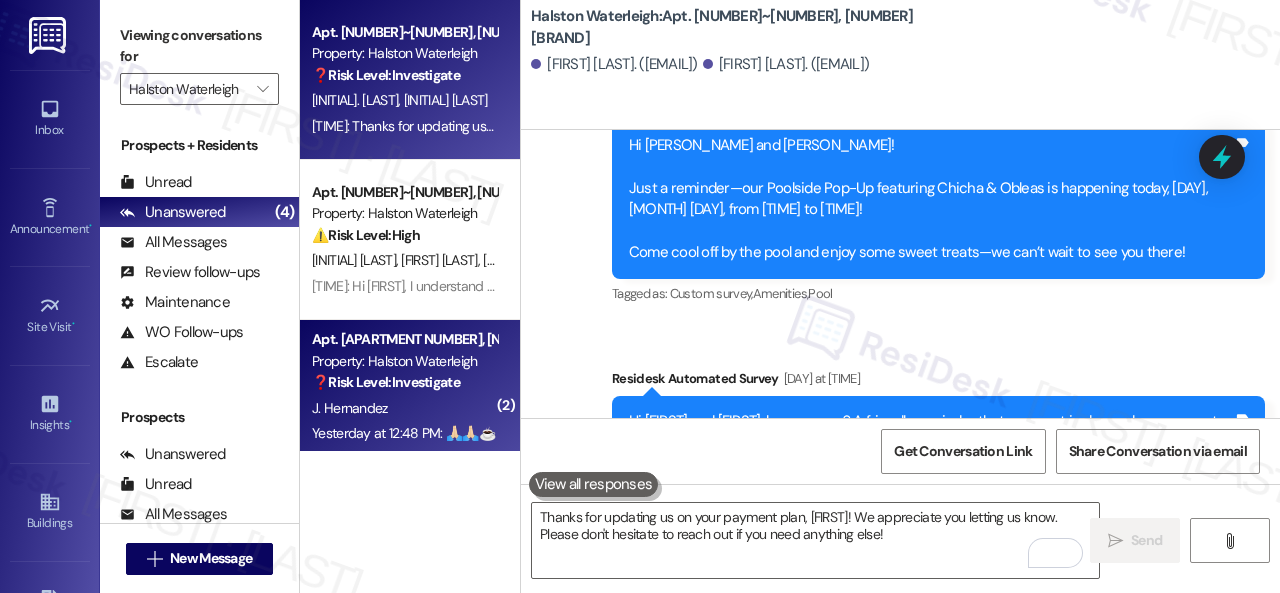 click on "❓  Risk Level:  Investigate" at bounding box center [386, 382] 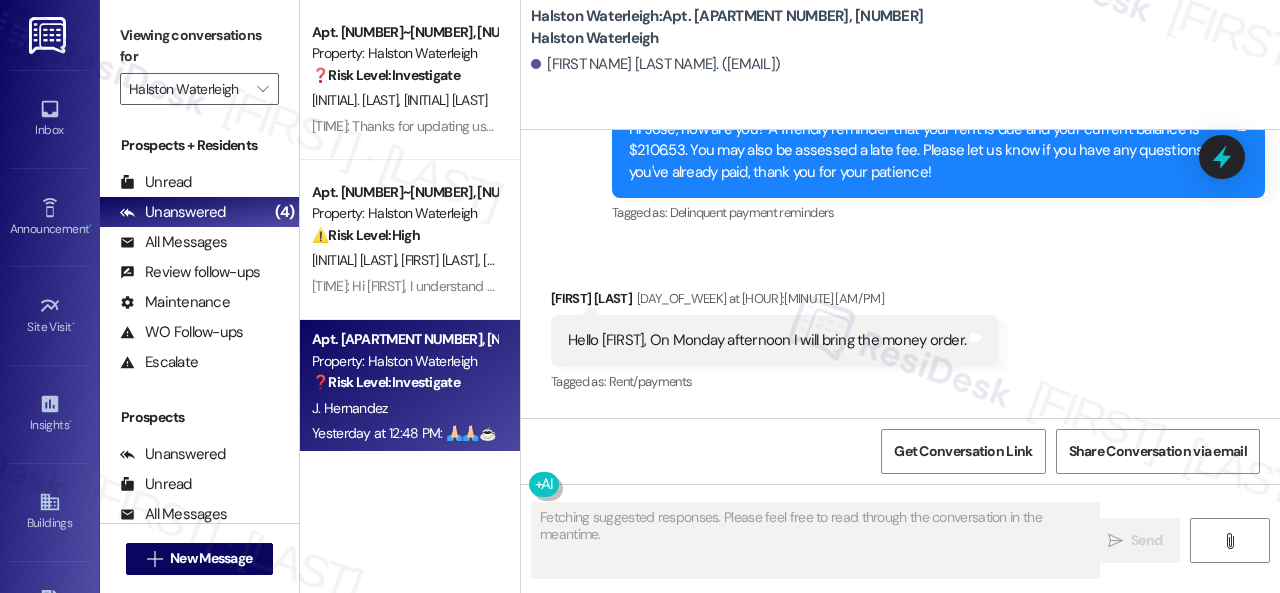 scroll, scrollTop: 30552, scrollLeft: 0, axis: vertical 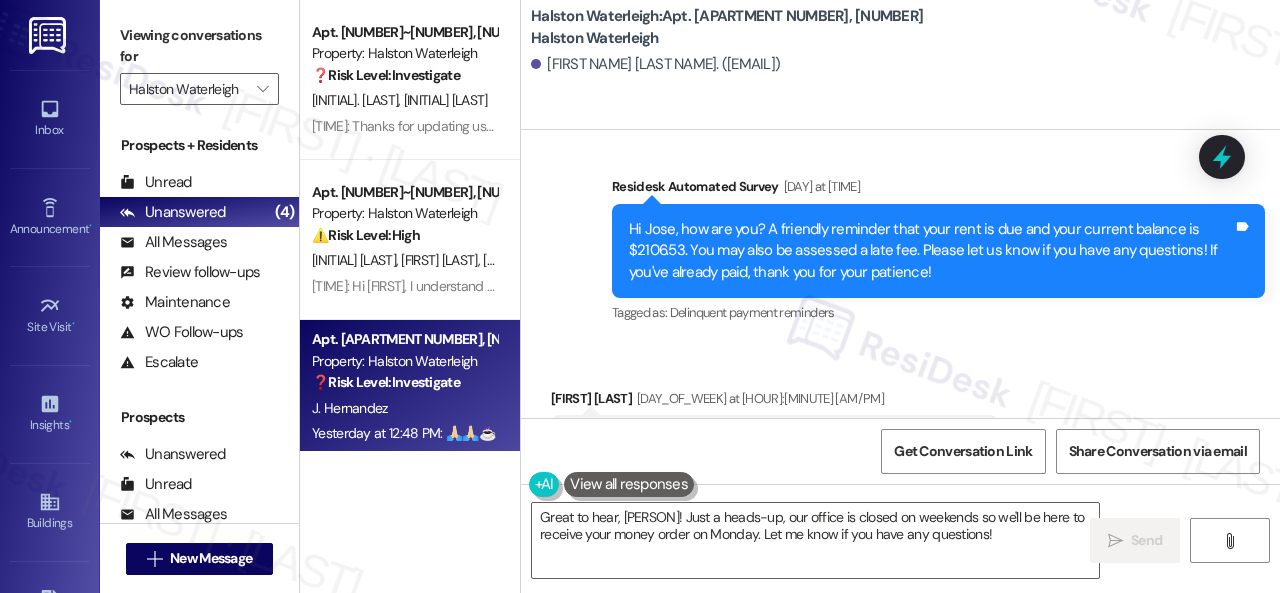 click on "Received via SMS [FIRST] [LAST] Yesterday at 12:47 PM Hello [FIRST], On Monday afternoon I will bring the money order. Tags and notes Tagged as:   Rent/payments Click to highlight conversations about Rent/payments Received via SMS 12:48 PM [FIRST] [LAST] Yesterday at 12:48 PM 🙏🏻🙏🏻☕️ Tags and notes Tagged as:   Praise Click to highlight conversations about Praise" at bounding box center (900, 498) 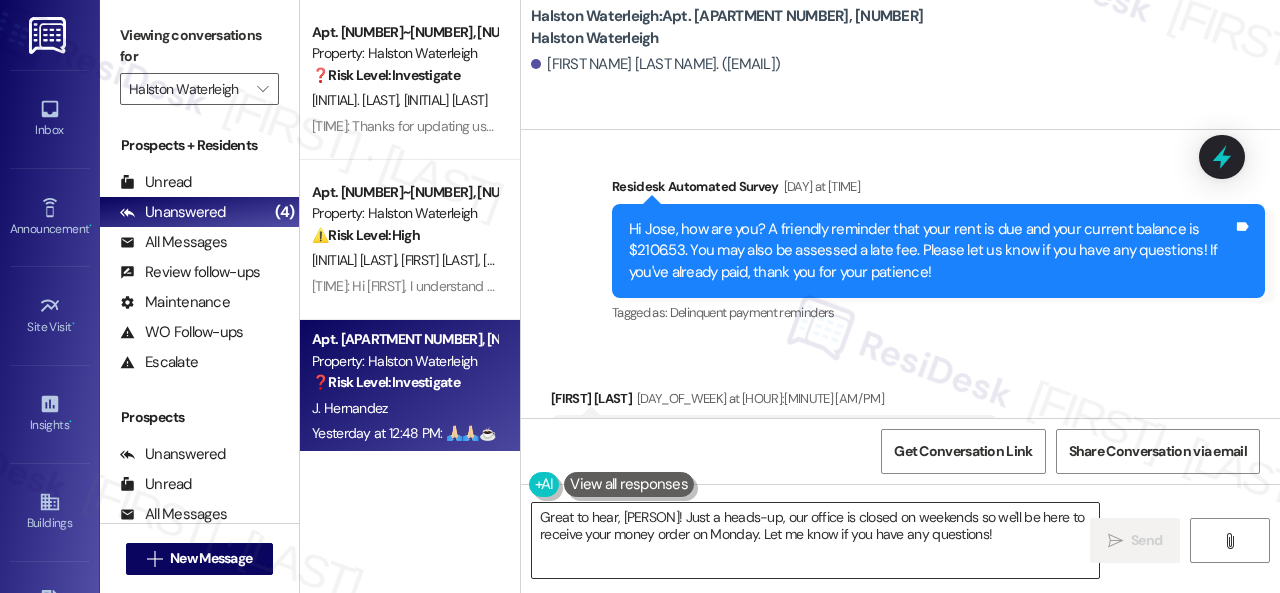 click on "Great to hear, [PERSON]! Just a heads-up, our office is closed on weekends so we'll be here to receive your money order on Monday. Let me know if you have any questions!" at bounding box center [815, 540] 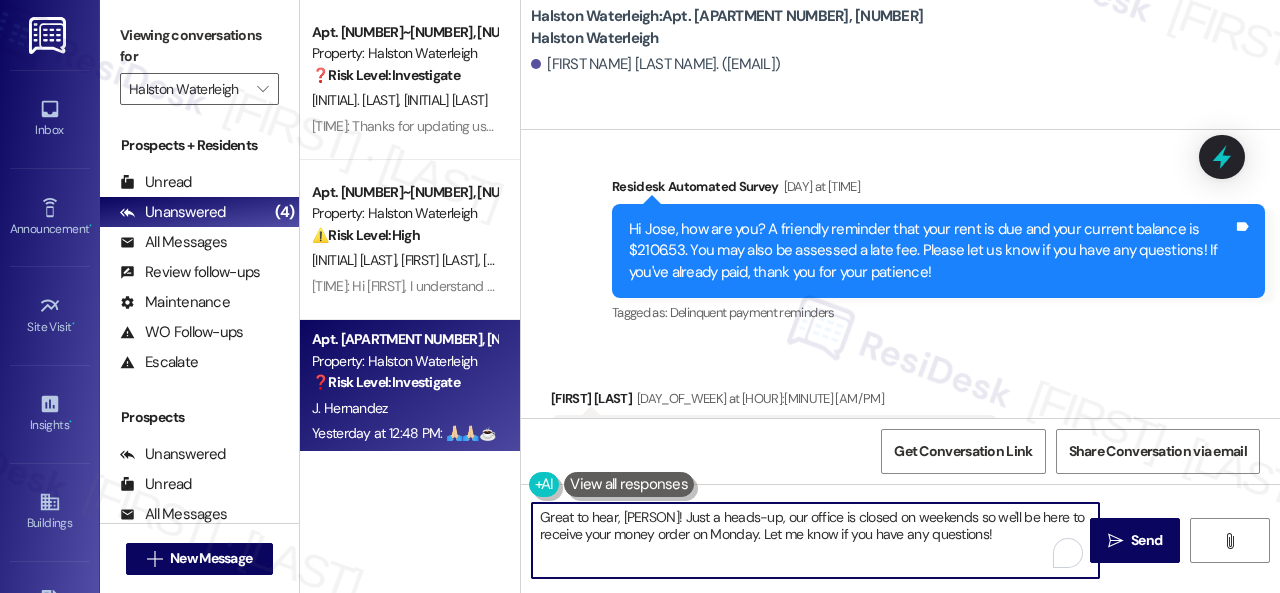 paste on "Thanks for updating us on your payment plan, [FIRST]! We appreciate you letting us know. Please don't hesitate to reach out if you need anything else" 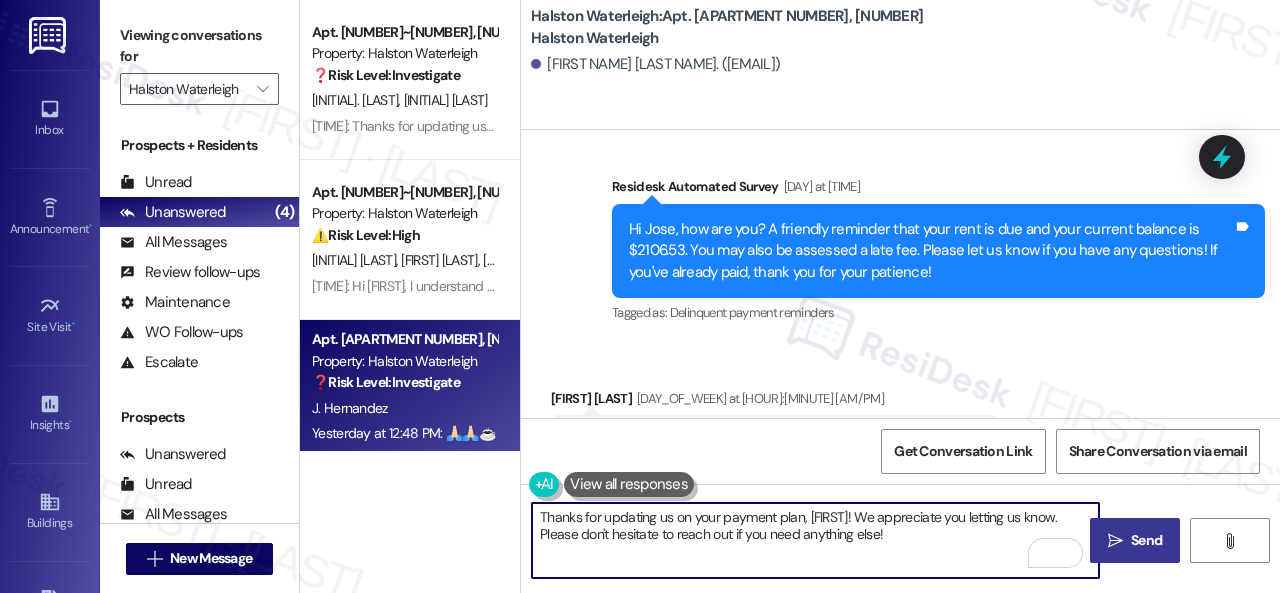 type on "Thanks for updating us on your payment plan, [FIRST]! We appreciate you letting us know. Please don't hesitate to reach out if you need anything else!" 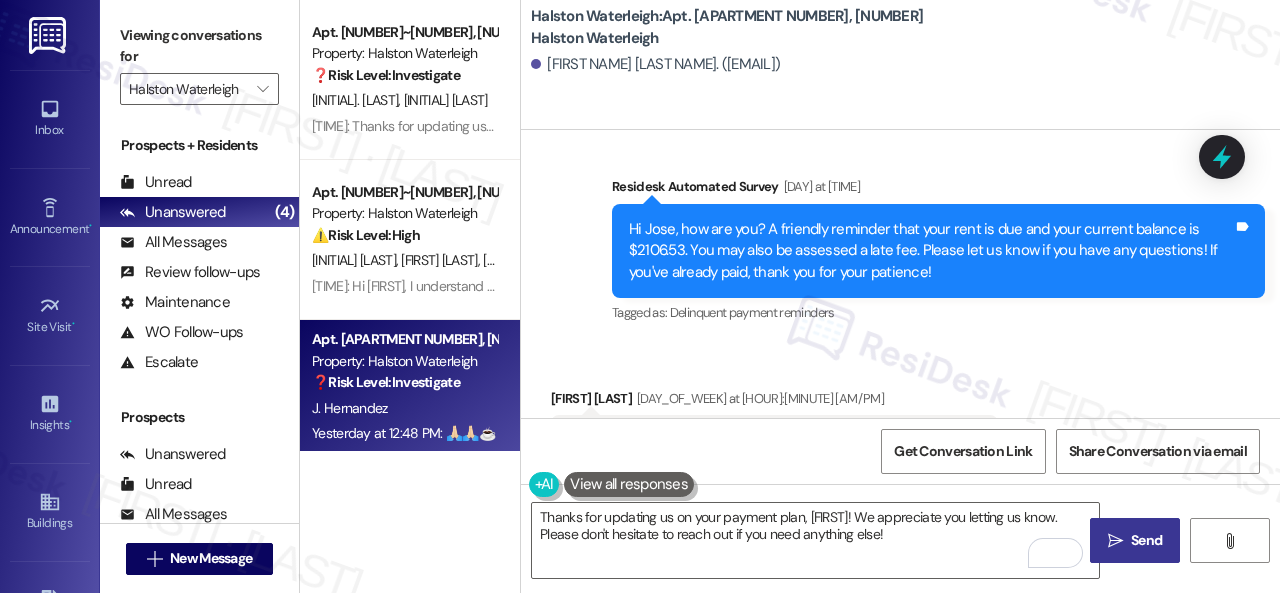click on "Send" at bounding box center [1146, 540] 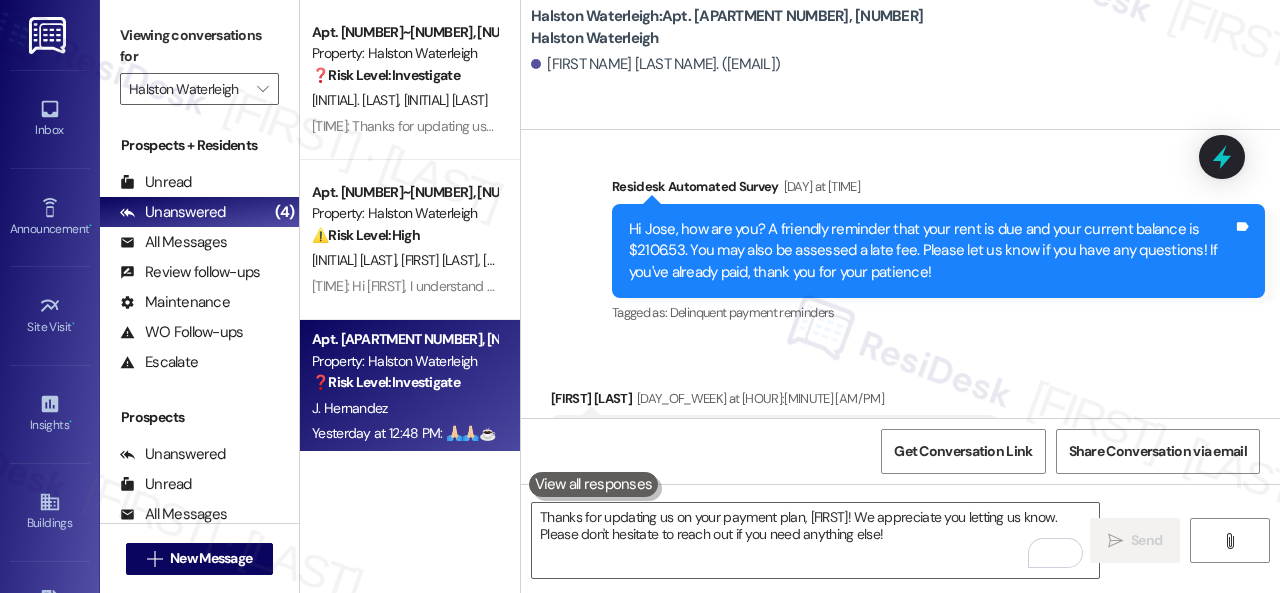 scroll, scrollTop: 30652, scrollLeft: 0, axis: vertical 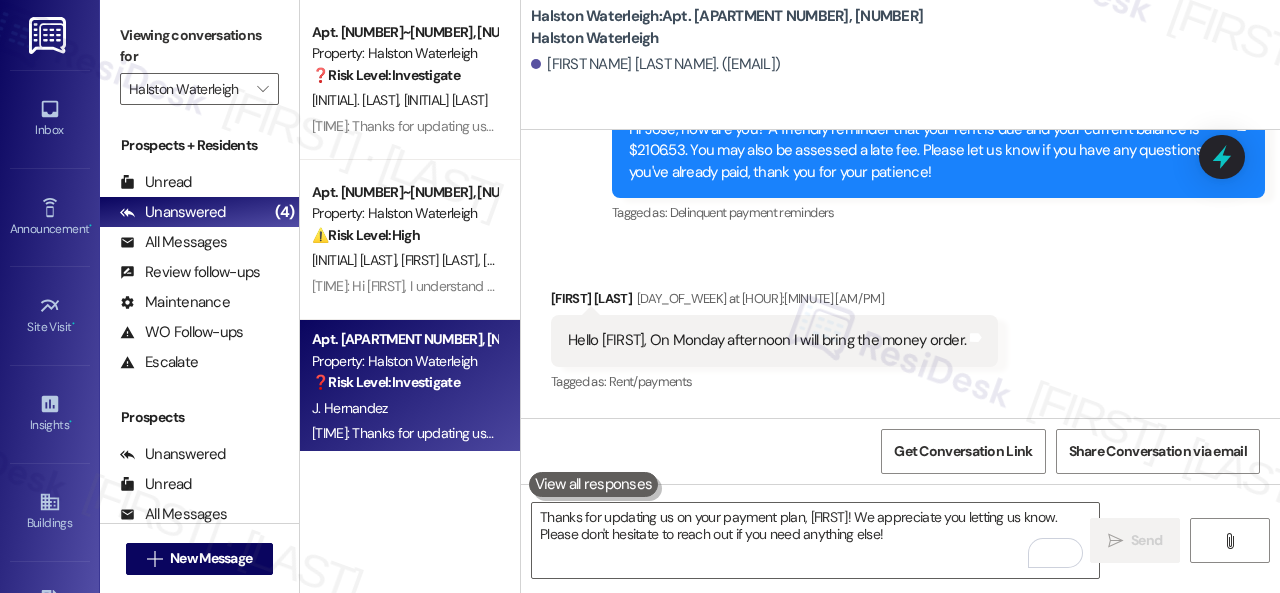 click on "Halston Waterleigh: Apt. [APARTMENT NUMBER], [NUMBER] Halston Waterleigh [FIRST] [LAST]. ([EMAIL])" at bounding box center (900, 65) 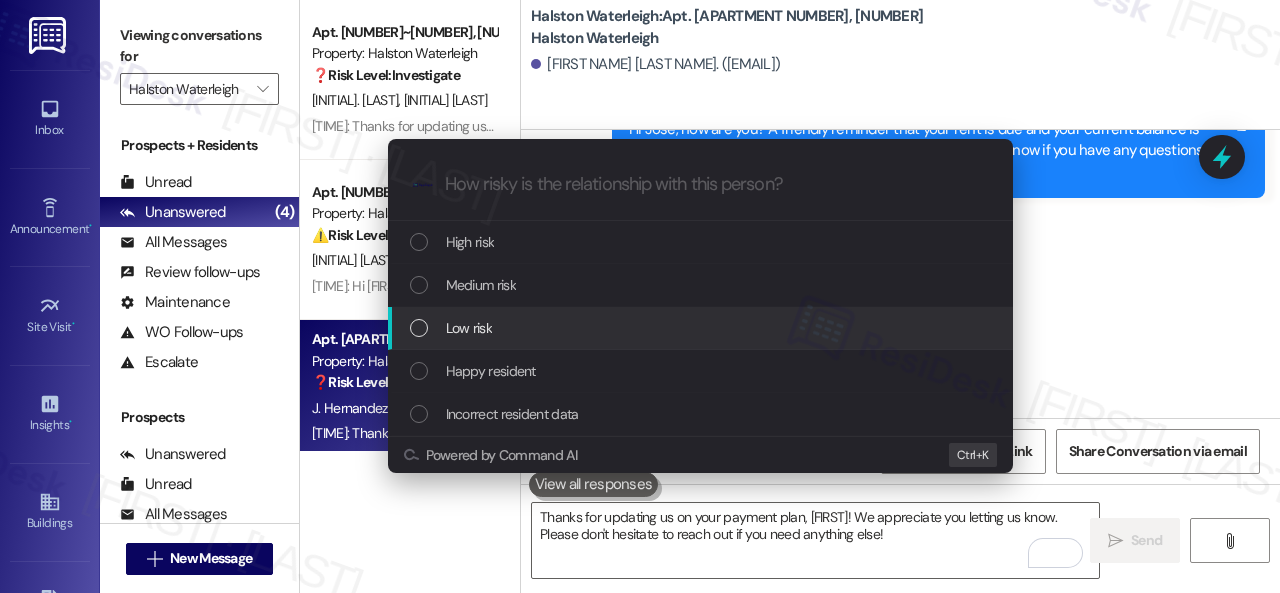 drag, startPoint x: 448, startPoint y: 331, endPoint x: 504, endPoint y: 299, distance: 64.49806 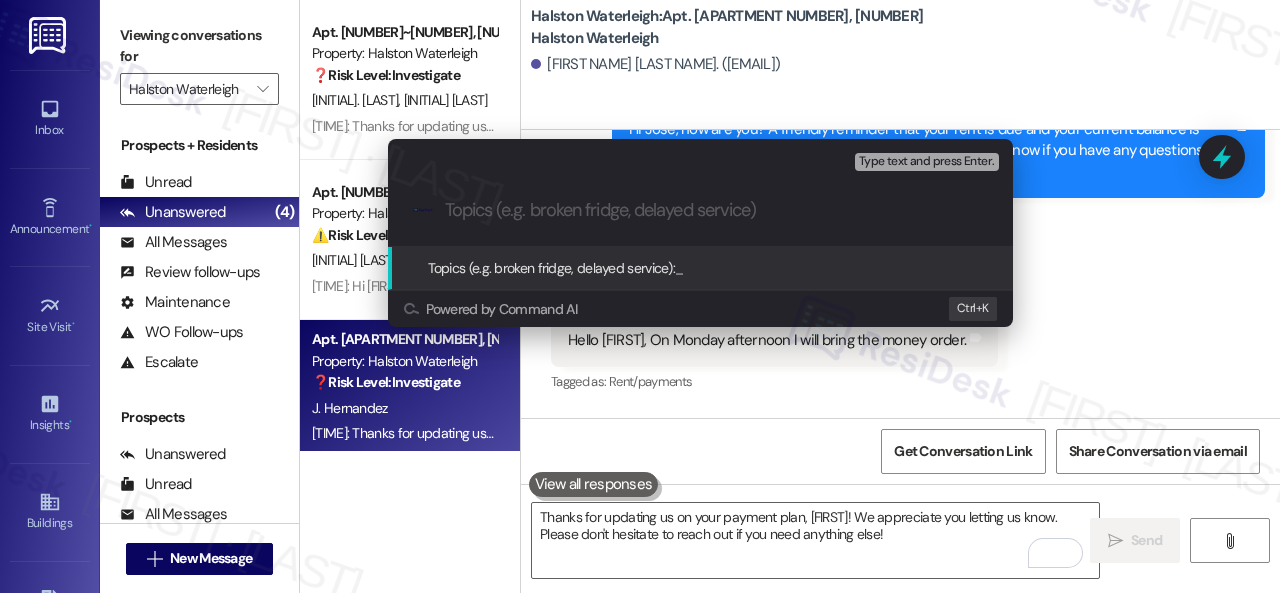 paste on "Late payment notice." 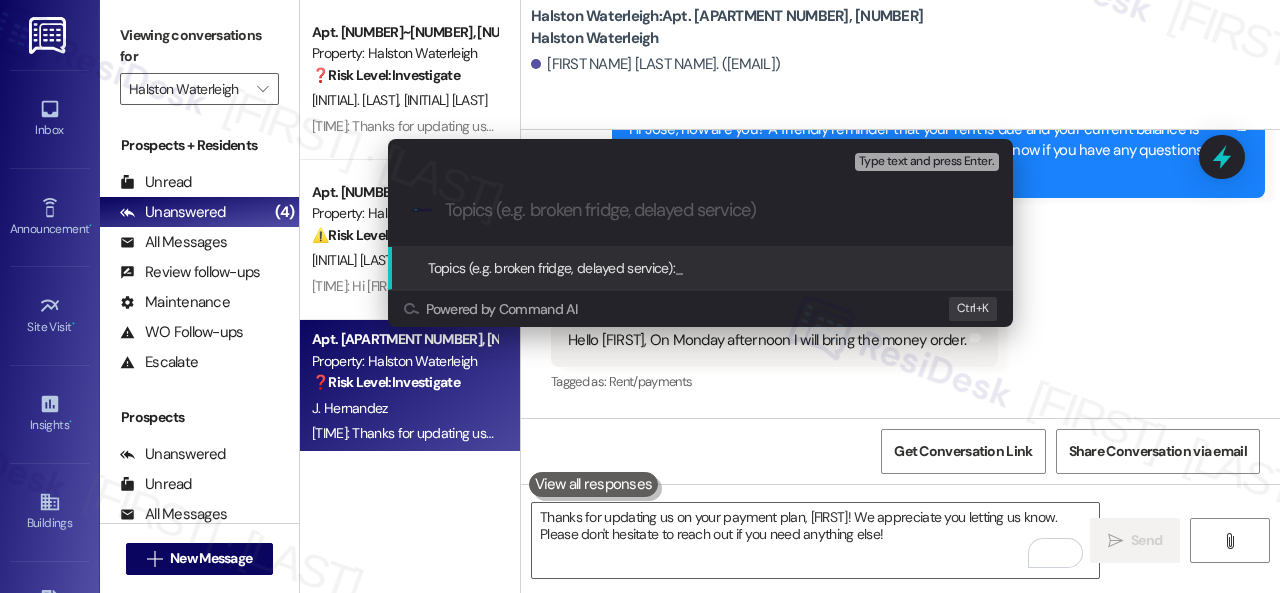 type on "Late payment notice." 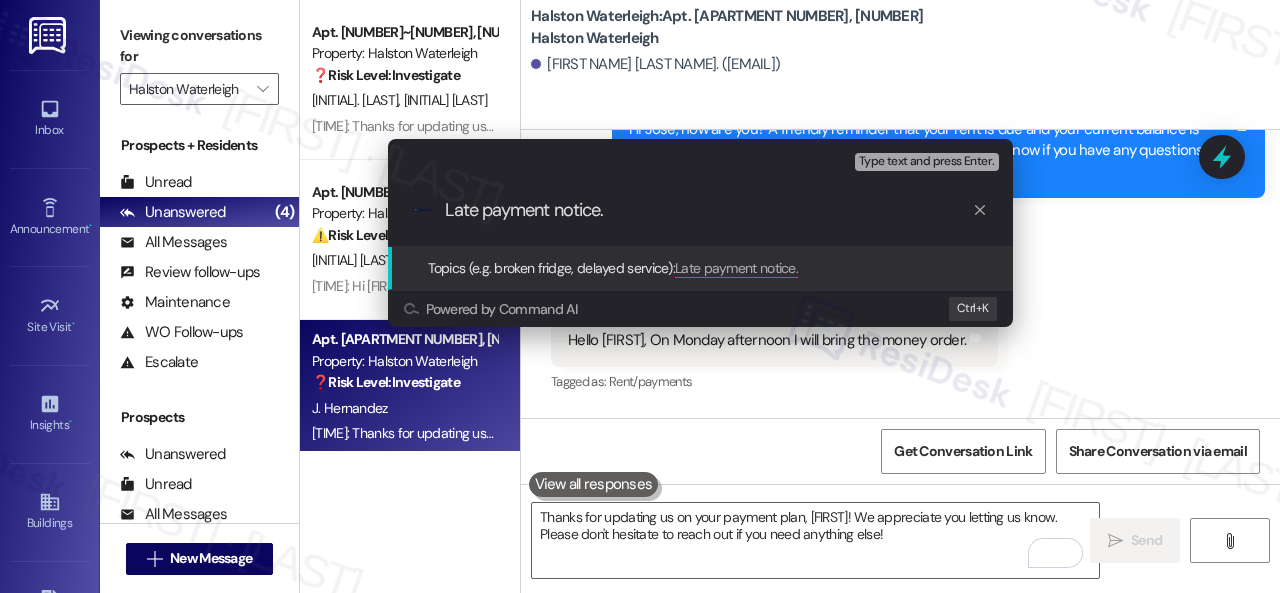 type 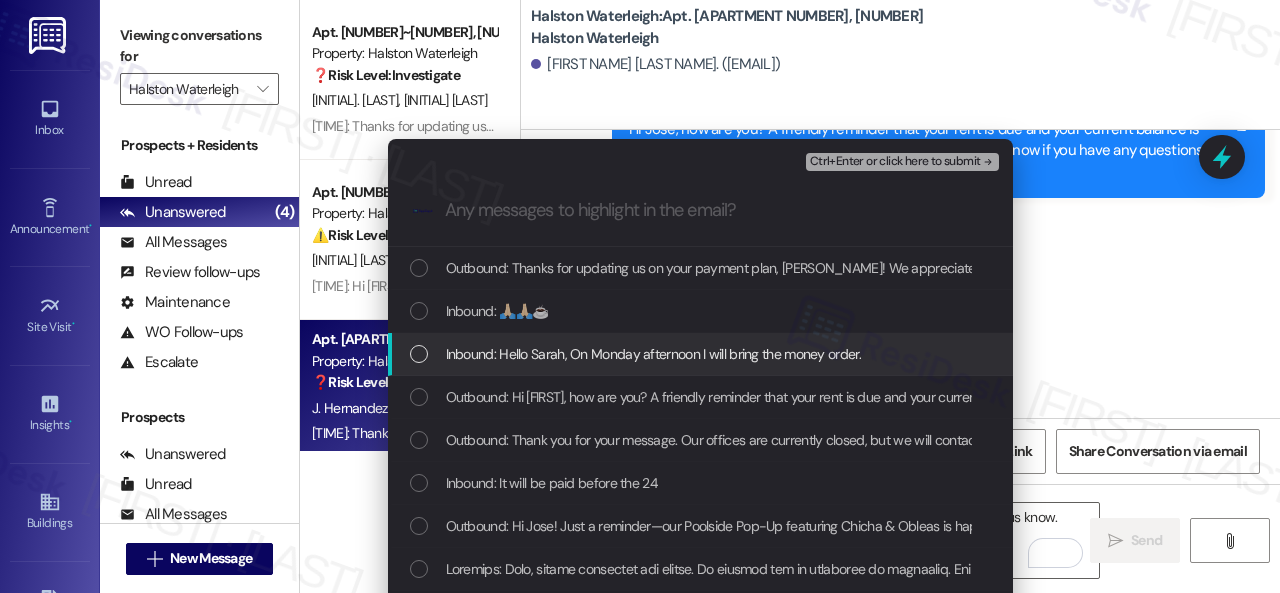 click on "Inbound: Hello Sarah, On Monday afternoon I will bring the money order." at bounding box center (653, 354) 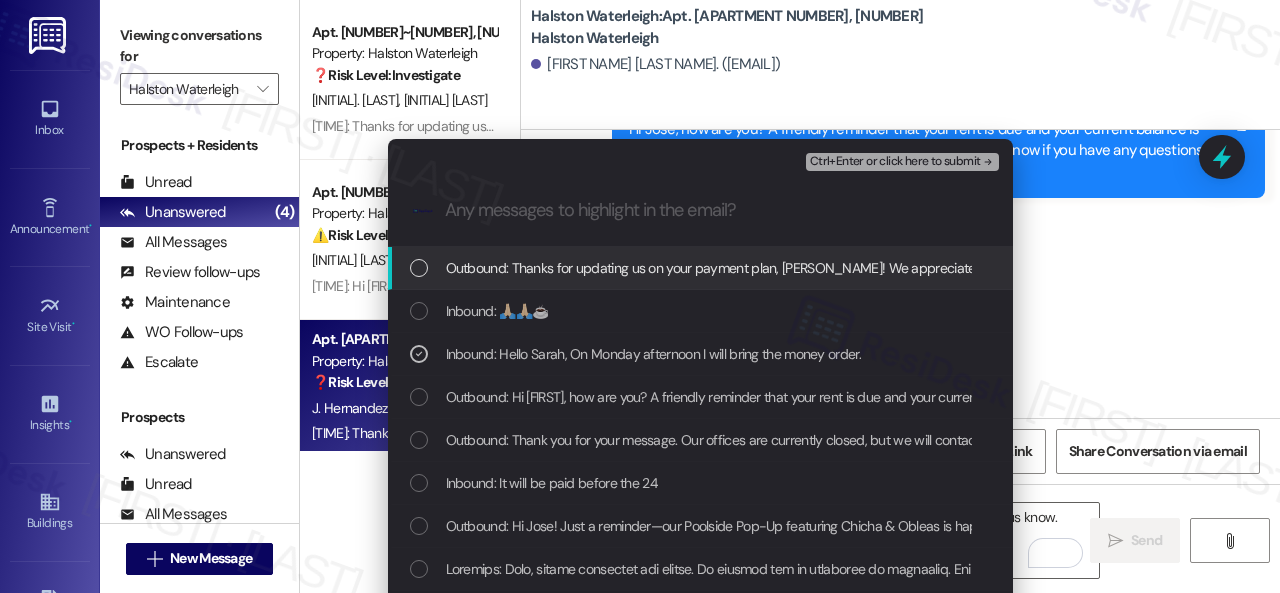 click on "Ctrl+Enter or click here to submit" at bounding box center [895, 162] 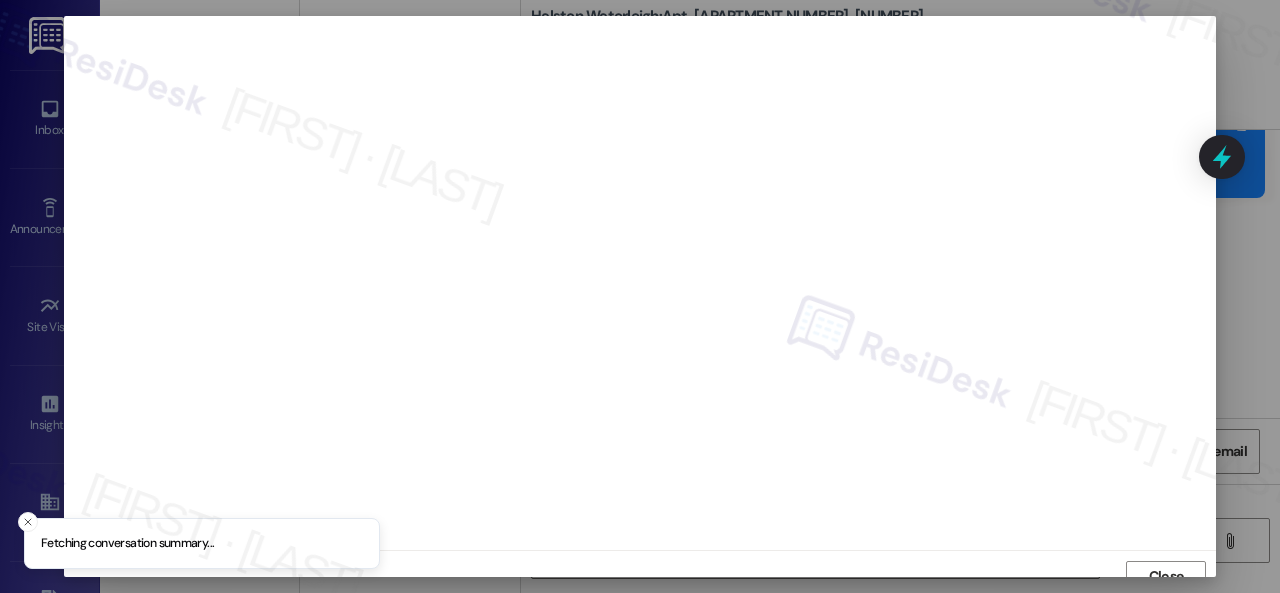 scroll, scrollTop: 15, scrollLeft: 0, axis: vertical 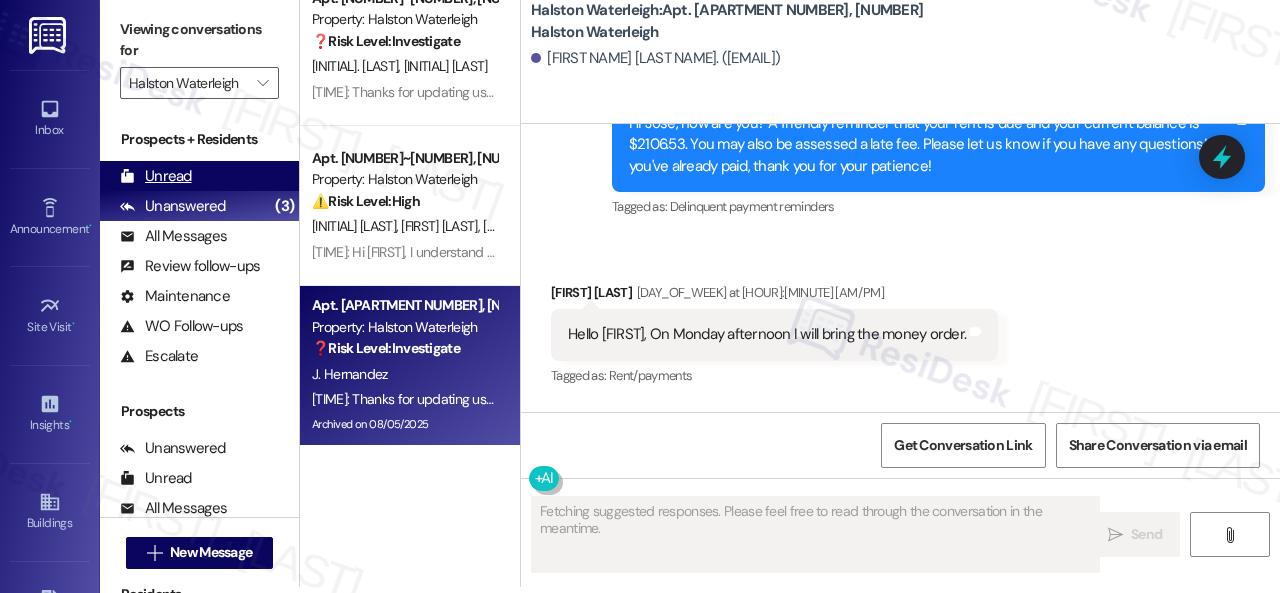 click on "Unread" at bounding box center [156, 176] 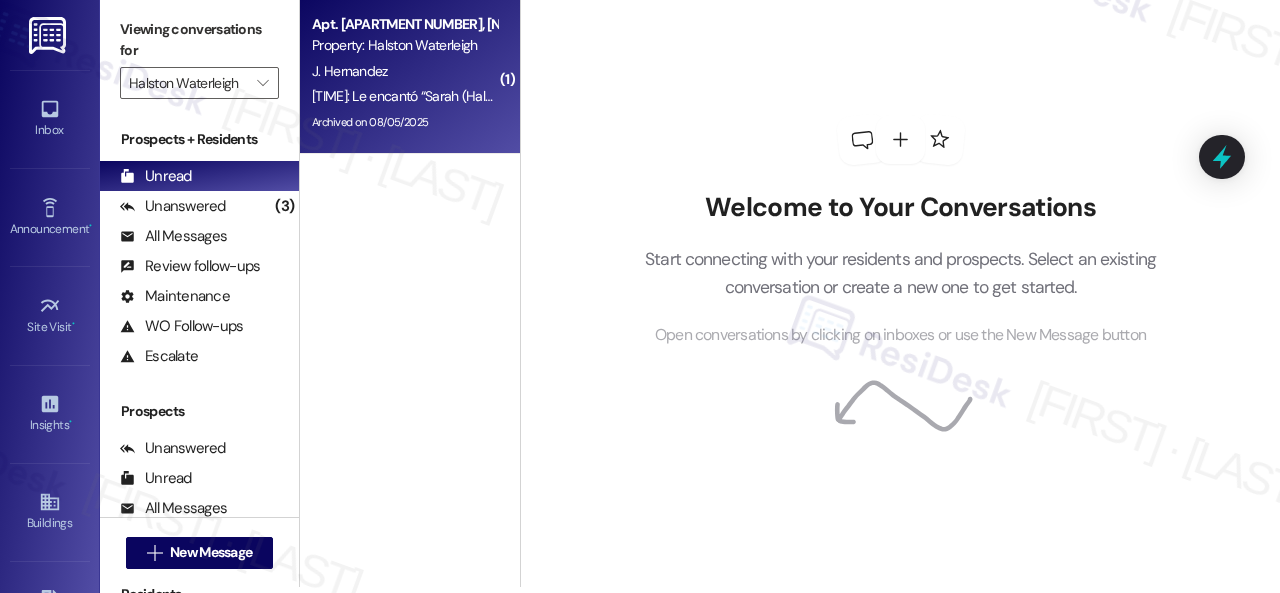 click on "J. Hernandez" at bounding box center [404, 71] 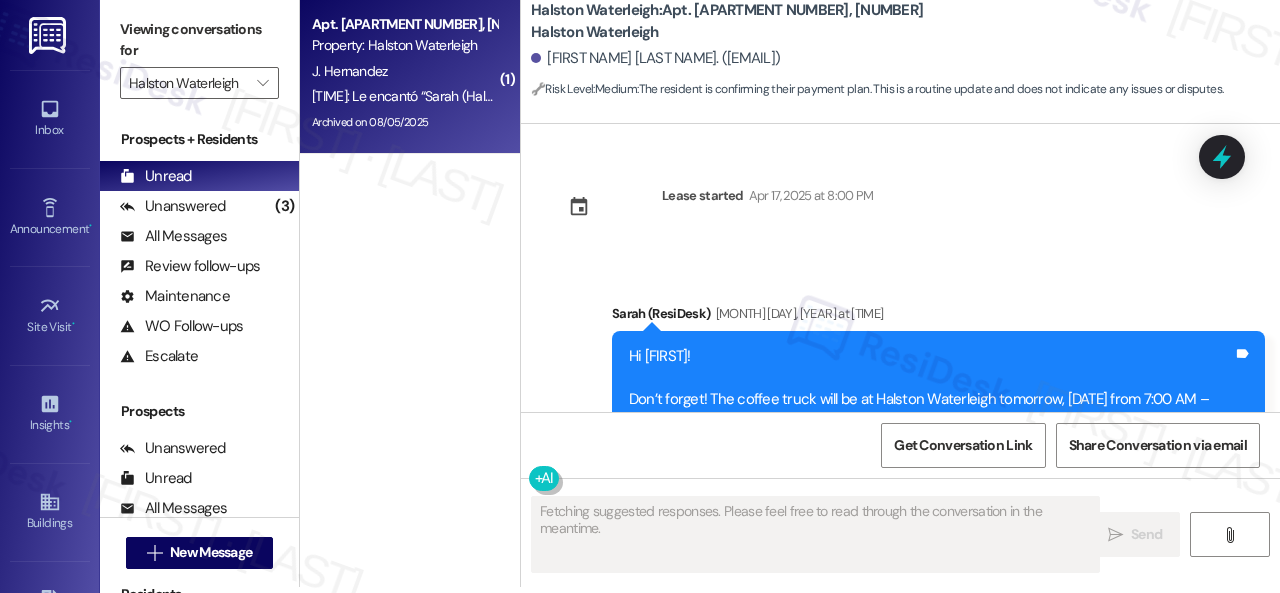 scroll, scrollTop: 0, scrollLeft: 0, axis: both 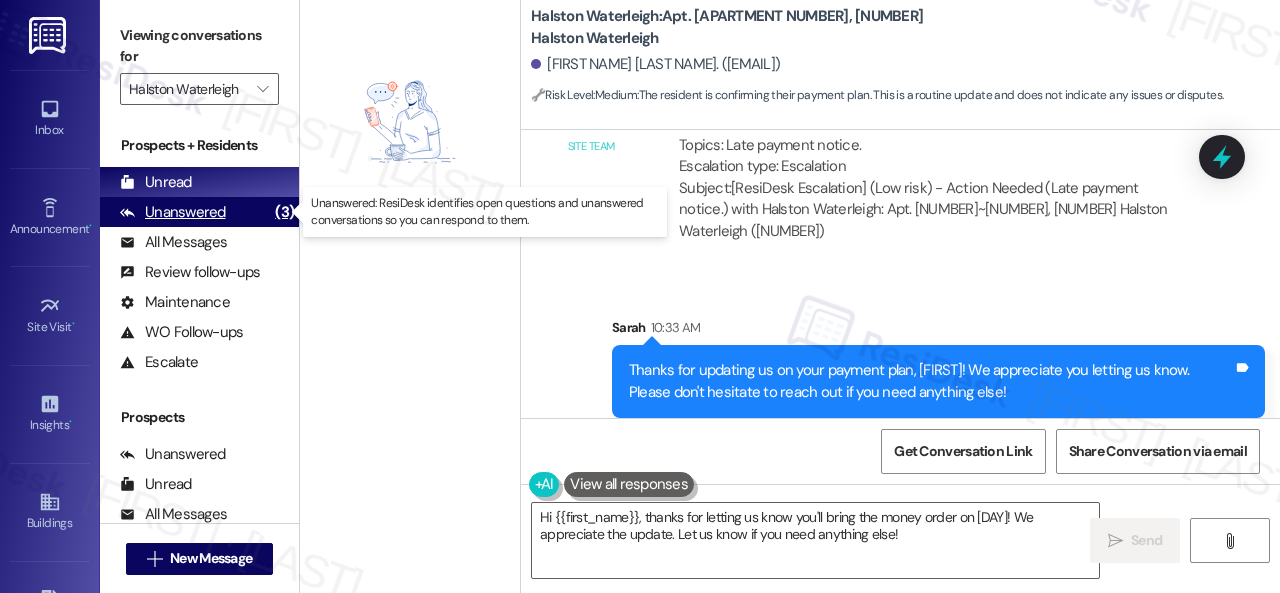 click on "Unanswered" at bounding box center (173, 212) 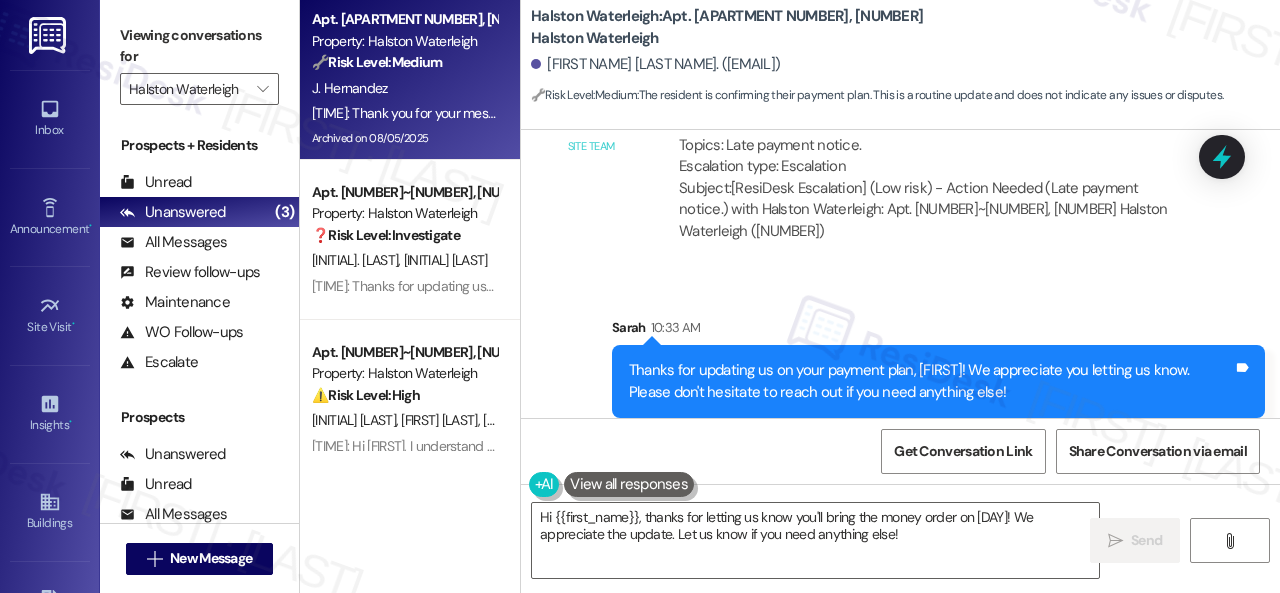 click on "Sent via SMS [FIRST] [TIME]: Thanks for updating us on your payment plan, [FIRST]! We appreciate you letting us know. Please don't hesitate to reach out if you need anything else! Tags and notes" at bounding box center (938, 367) 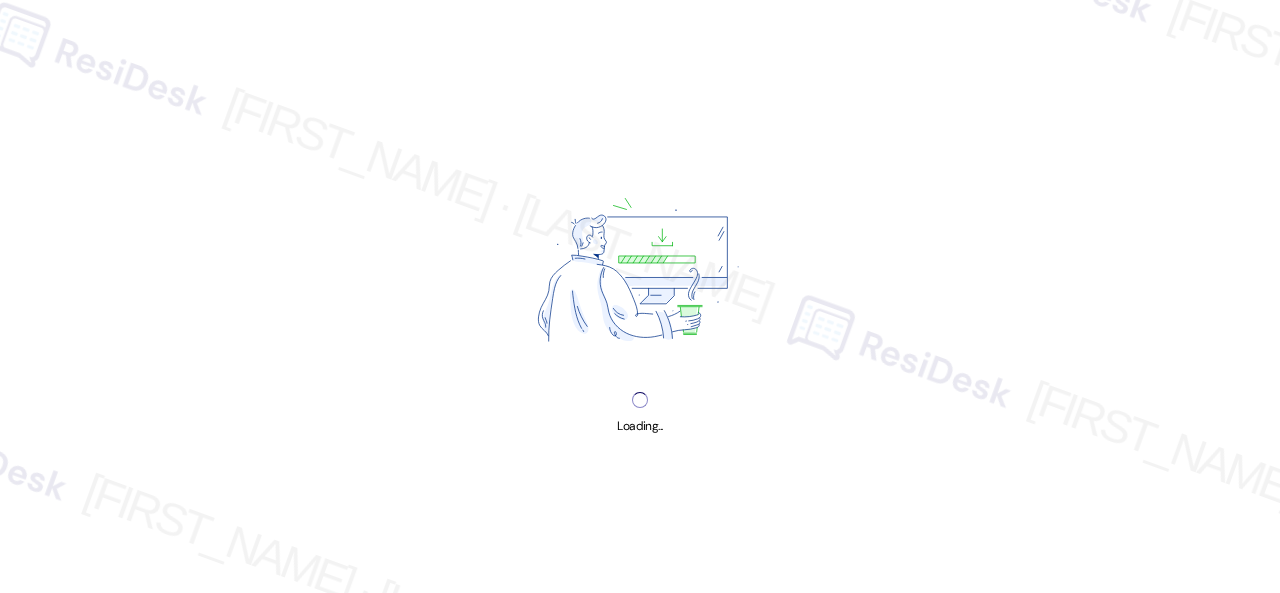scroll, scrollTop: 0, scrollLeft: 0, axis: both 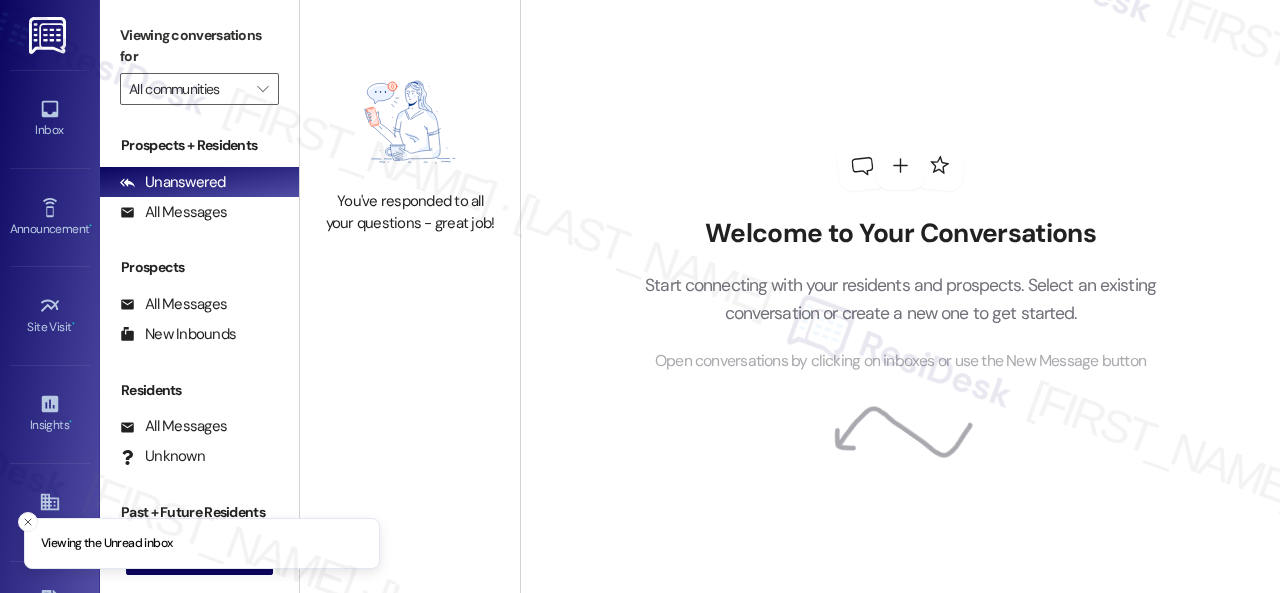 type on "Halston Waterleigh" 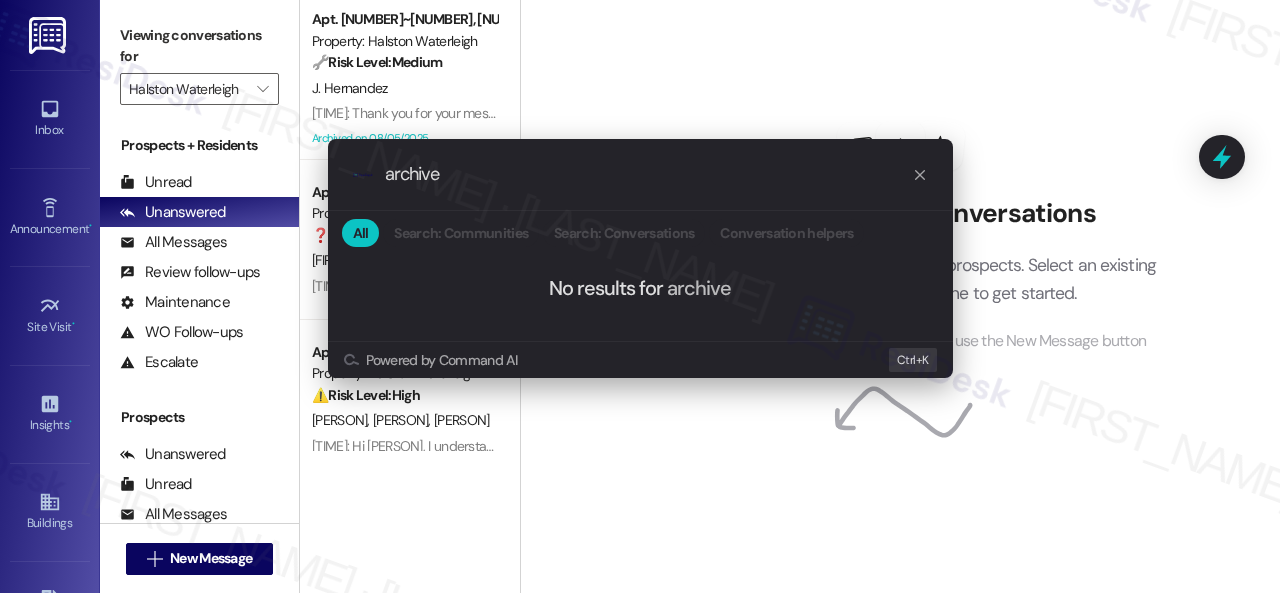 type on "archive" 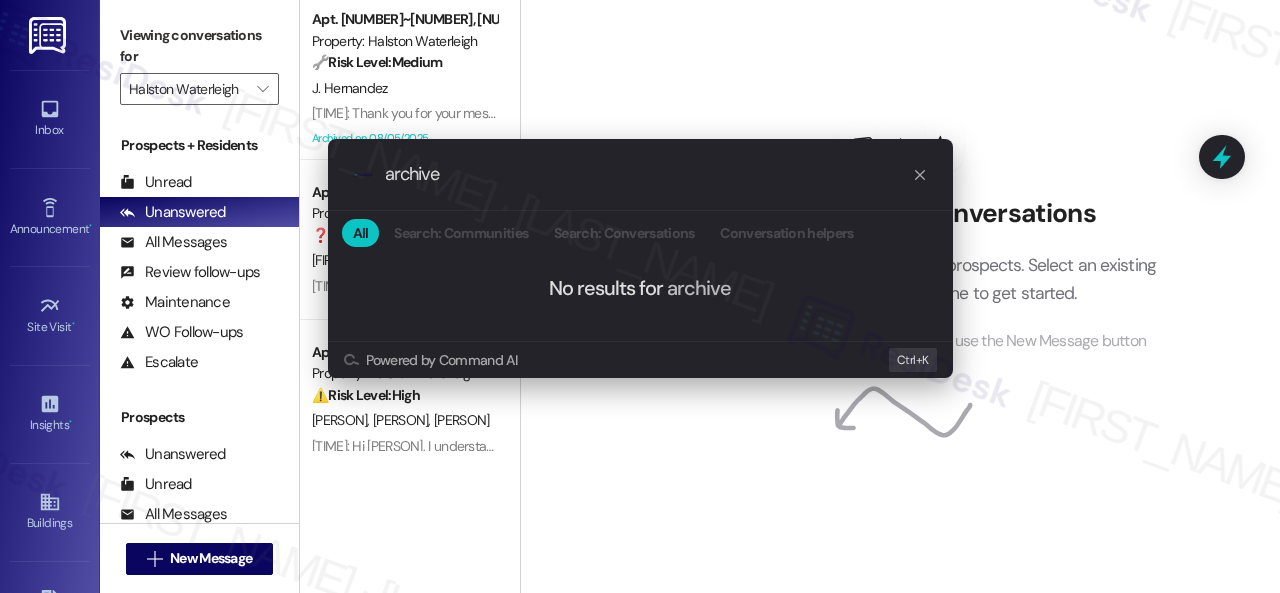 click on ".cls-1{fill:#0a055f;}.cls-2{fill:#0cc4c4;} resideskLogoBlueOrange archive All Search: Communities Search: Conversations Conversation helpers No results for   archive Powered by Command AI Ctrl+ K" at bounding box center (640, 296) 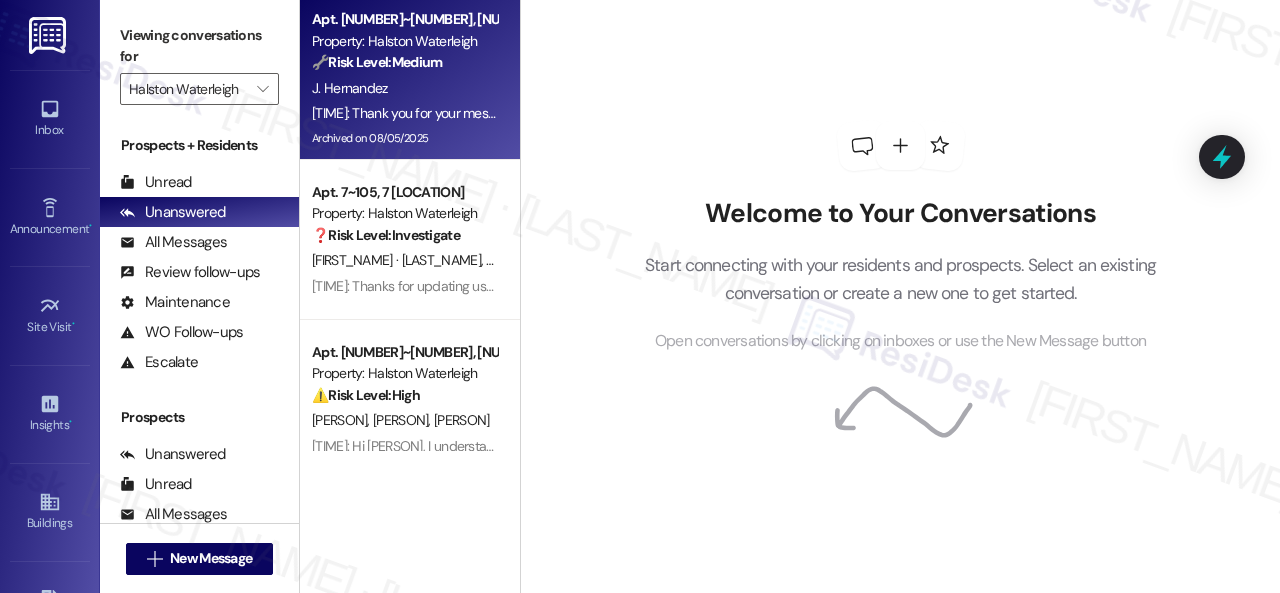 click on "J. Hernandez" at bounding box center [404, 88] 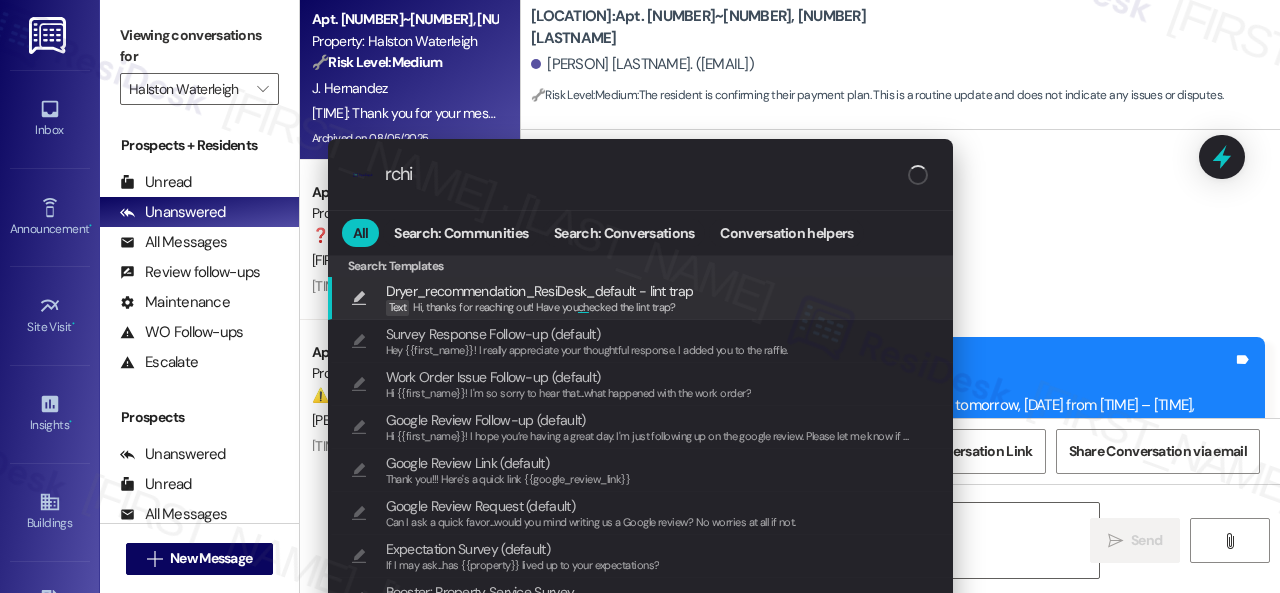 type on "rchiv" 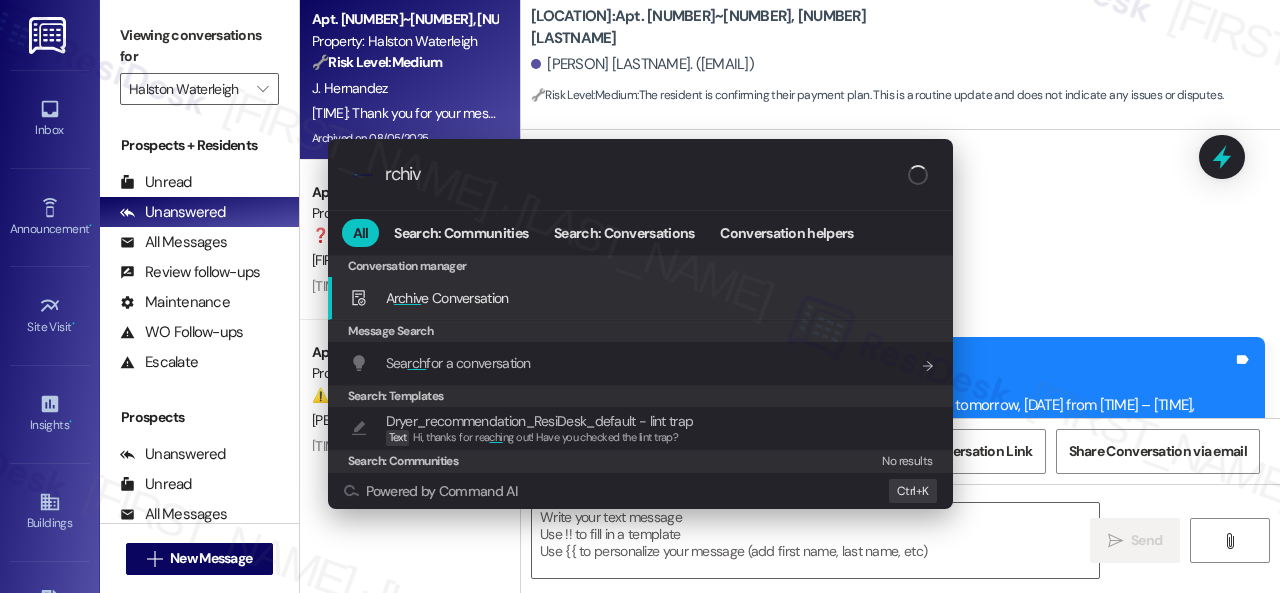 scroll, scrollTop: 31655, scrollLeft: 0, axis: vertical 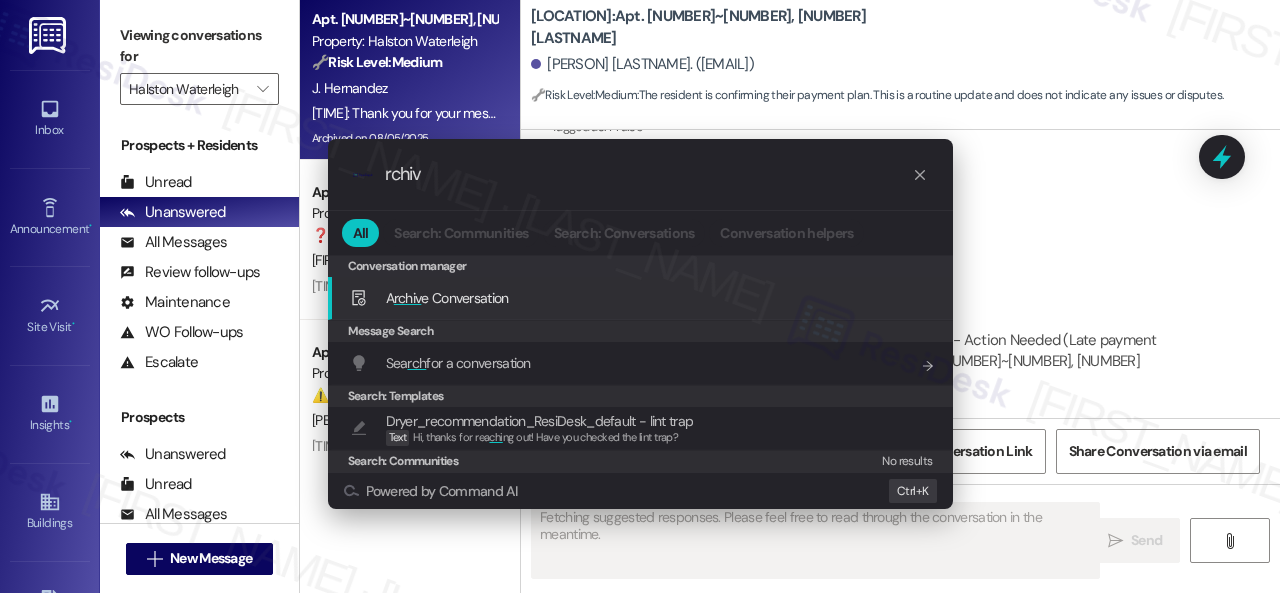 type on "Fetching suggested responses. Please feel free to read through the conversation in the meantime." 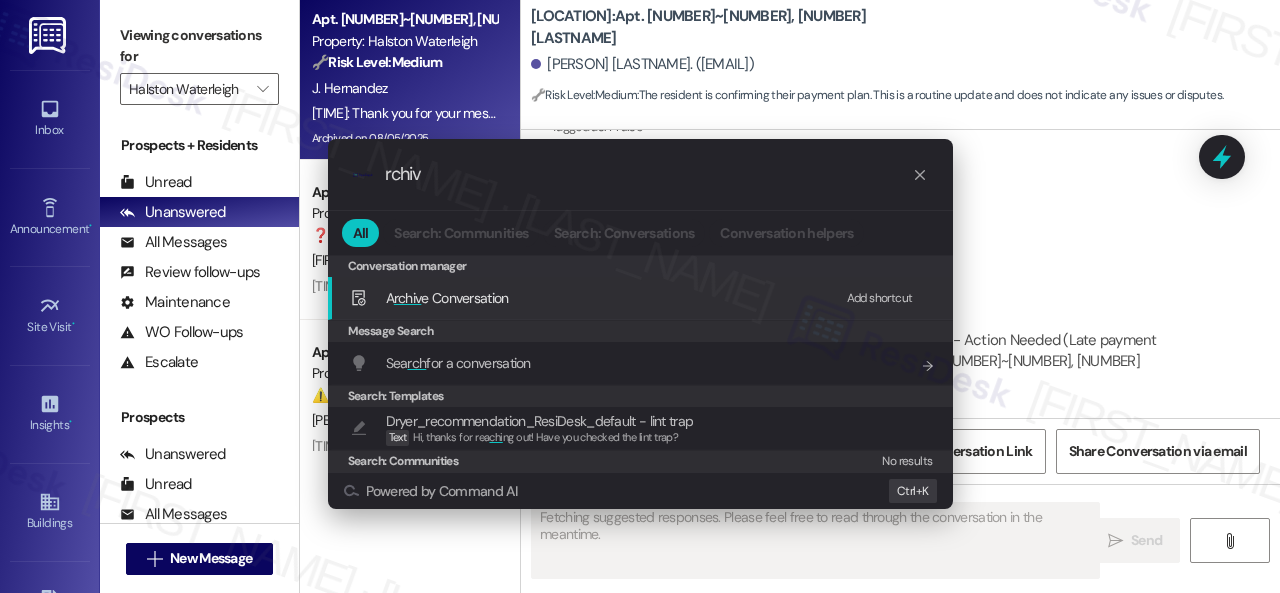 type on "rchiv" 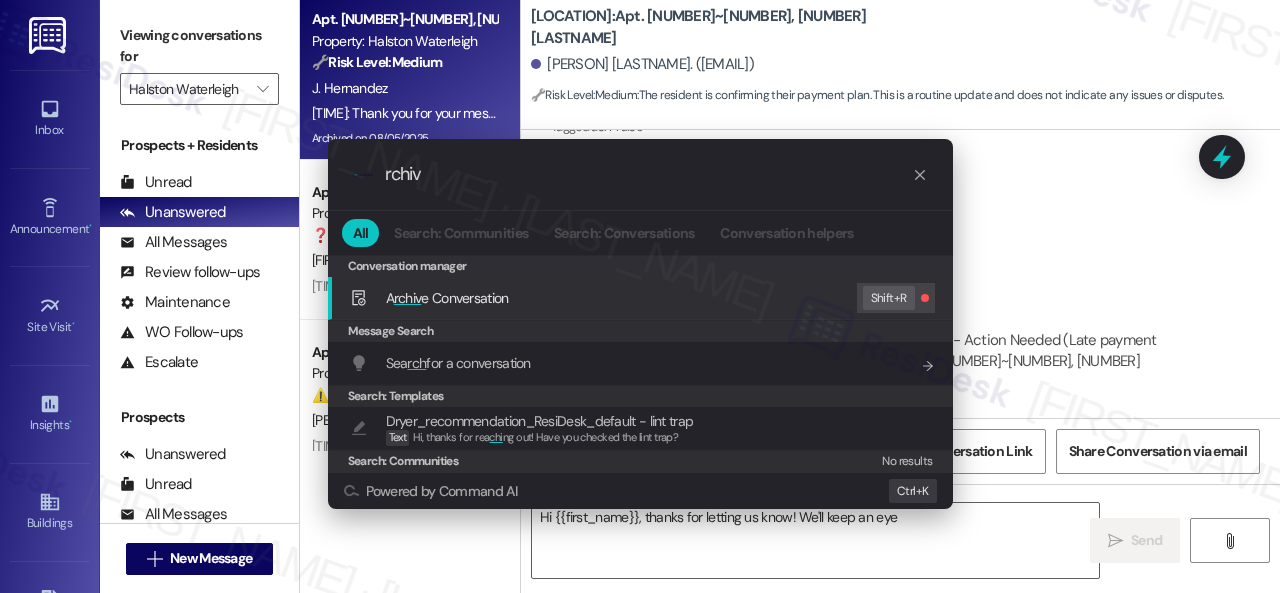 click on "rchiv" at bounding box center [408, 298] 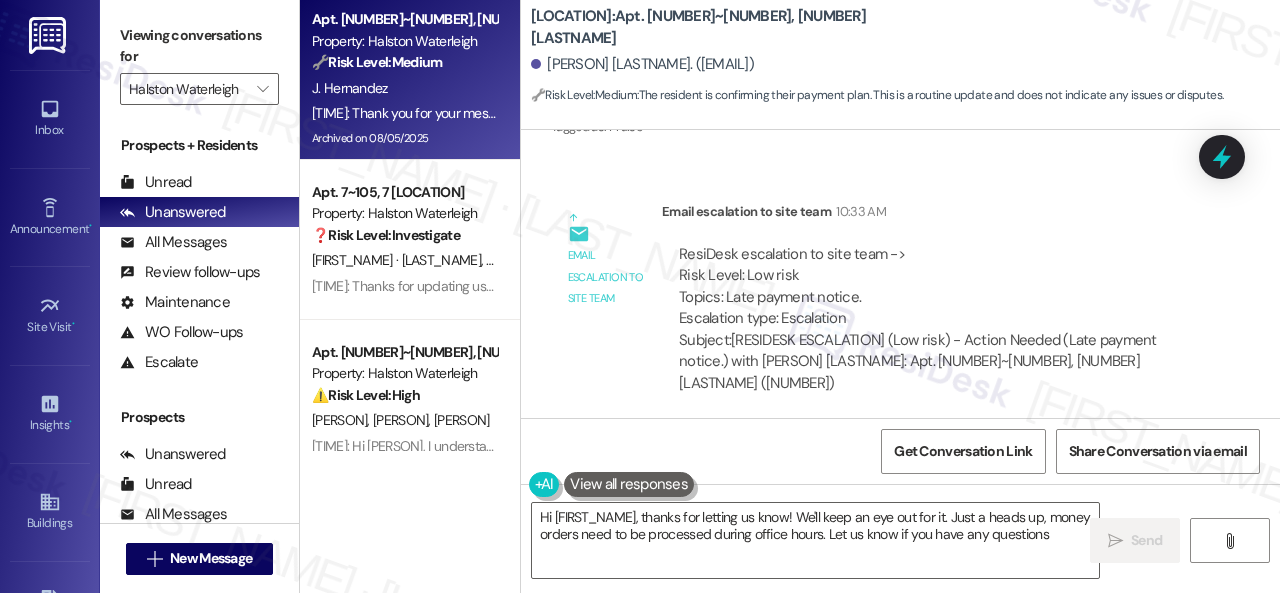 type on "Hi {{first_name}}, thanks for letting us know! We'll keep an eye out for it. Just a heads up, money orders need to be processed during office hours. Let us know if you have any questions!" 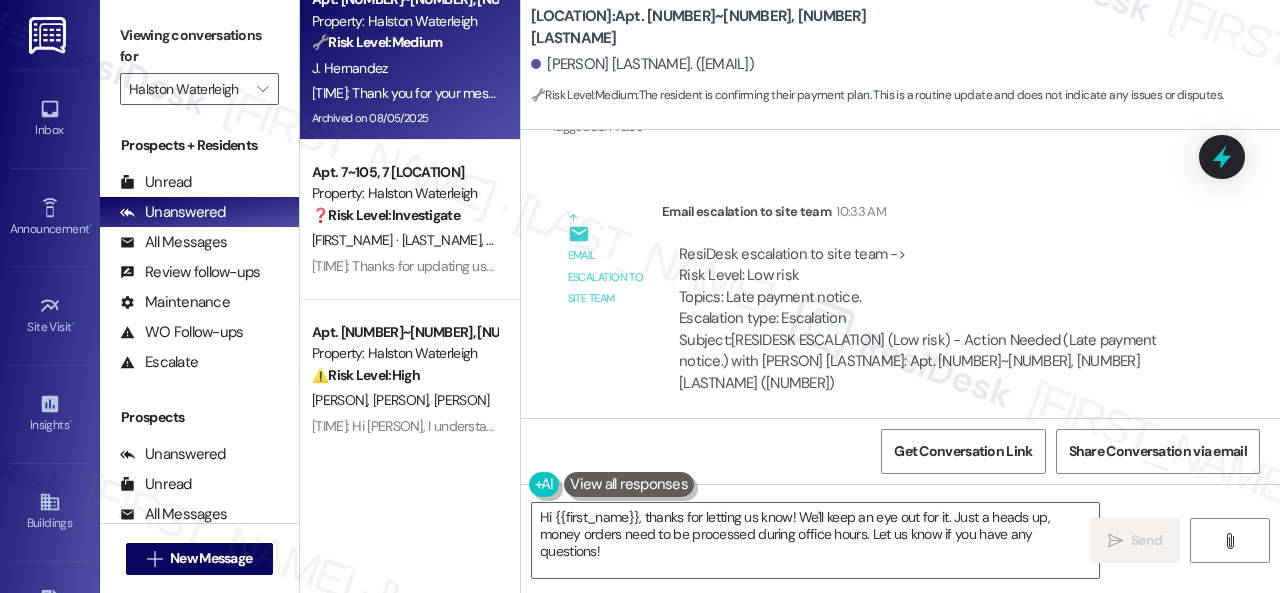 scroll, scrollTop: 28, scrollLeft: 0, axis: vertical 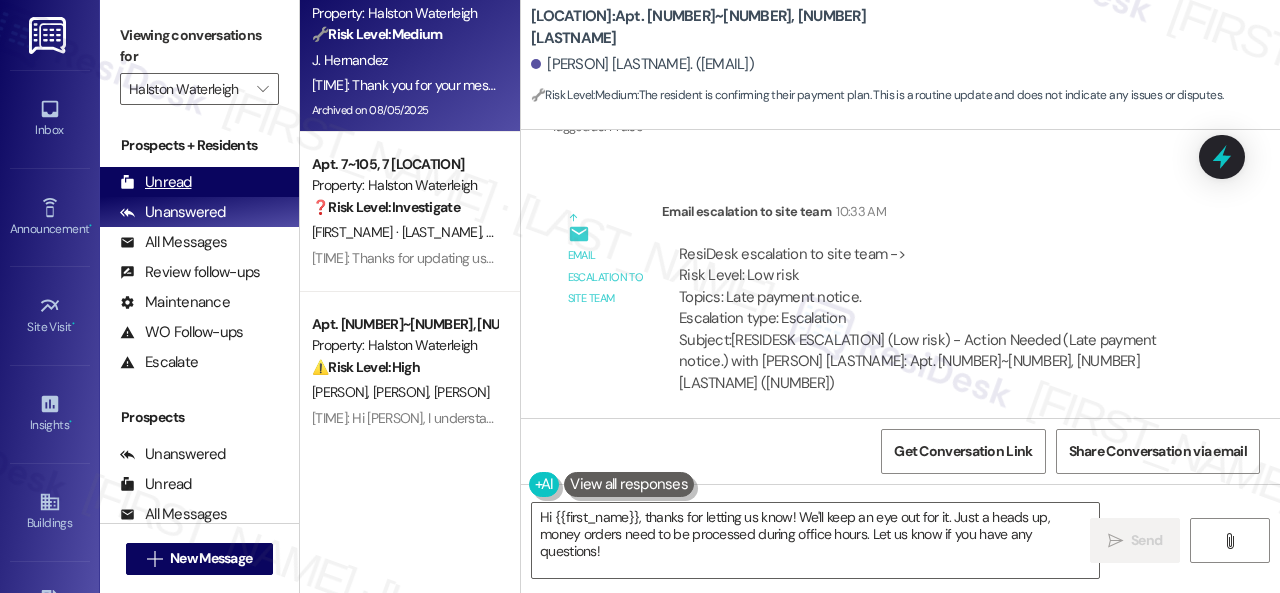 click on "Unread" at bounding box center (156, 182) 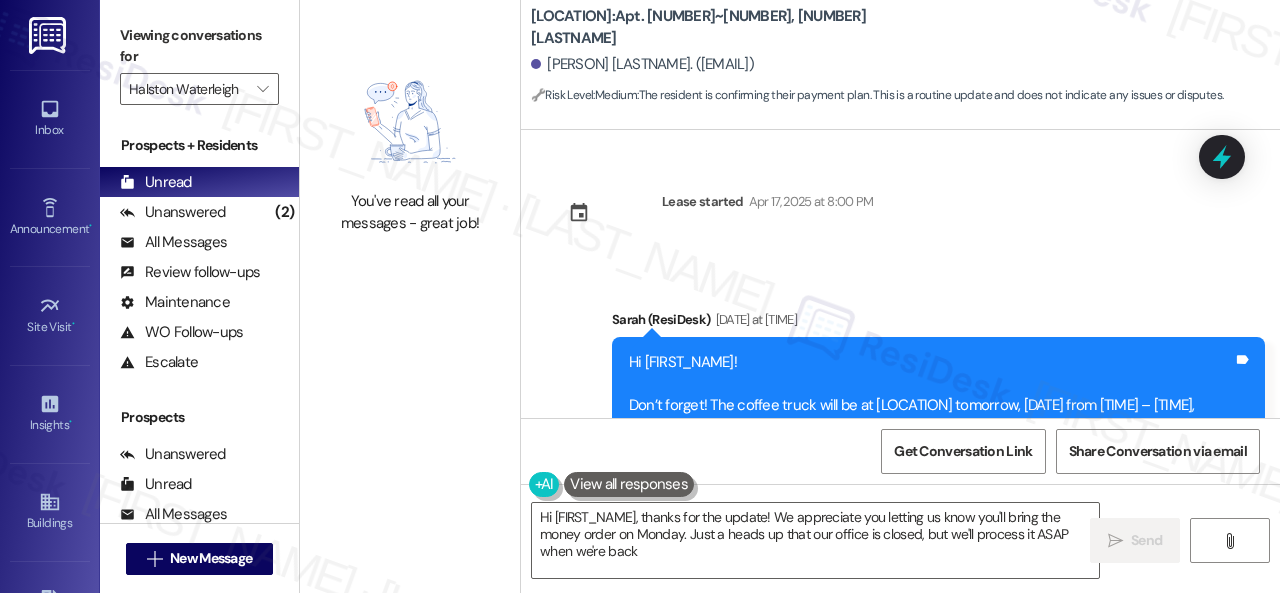 type on "Hi {{first_name}}, thanks for the update! We appreciate you letting us know you'll bring the money order on Monday. Just a heads up that our office is closed, but we'll process it ASAP when we're back." 